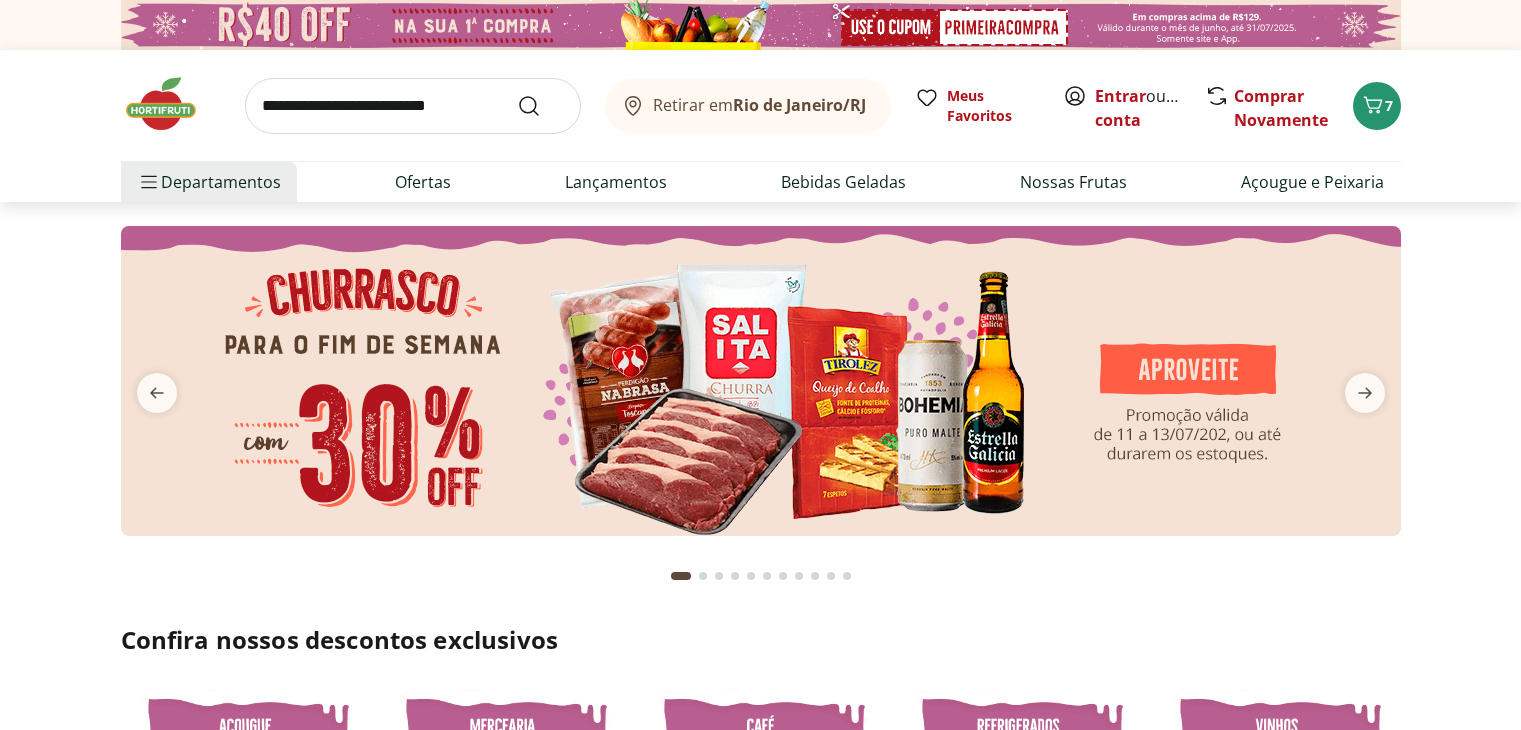 scroll, scrollTop: 0, scrollLeft: 0, axis: both 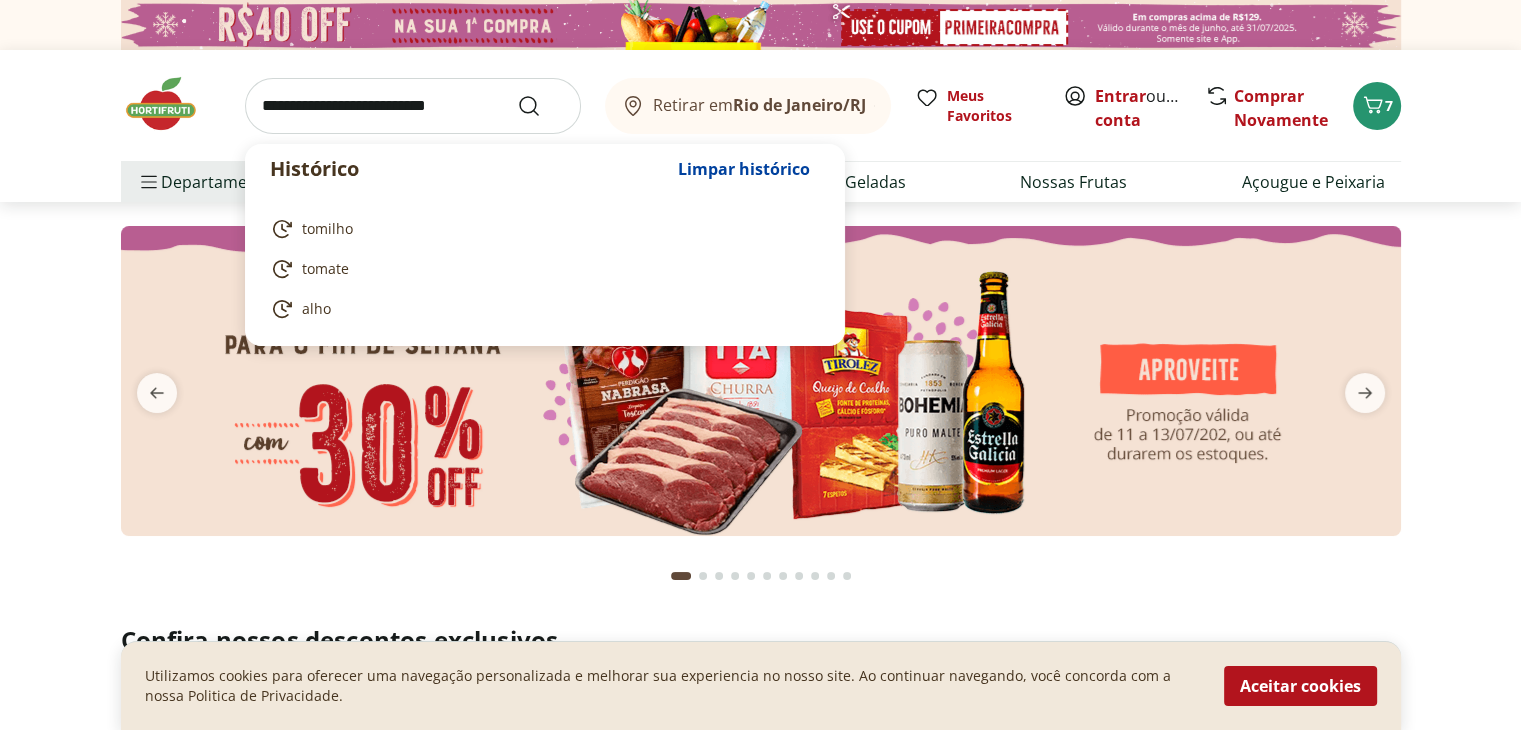 click at bounding box center [413, 106] 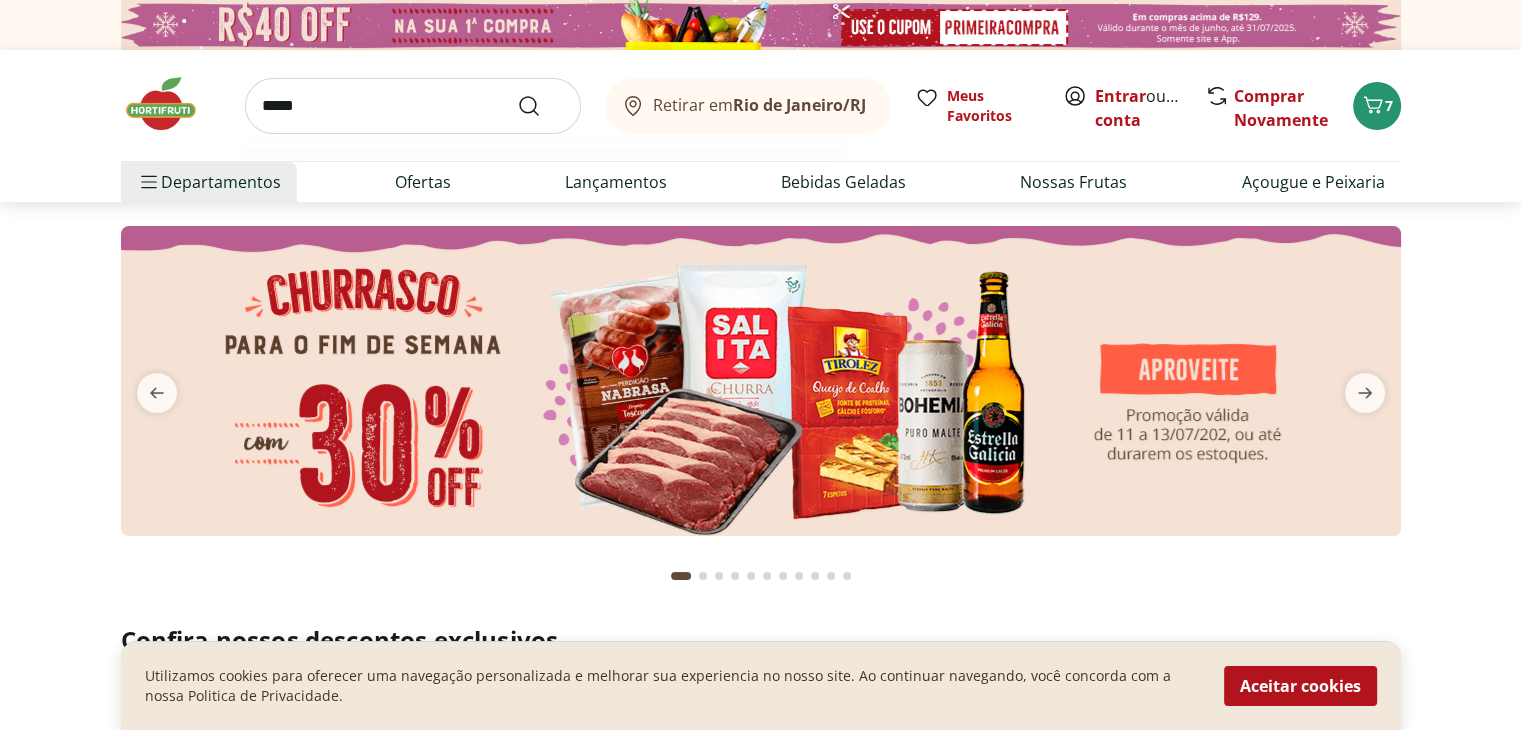 type on "*****" 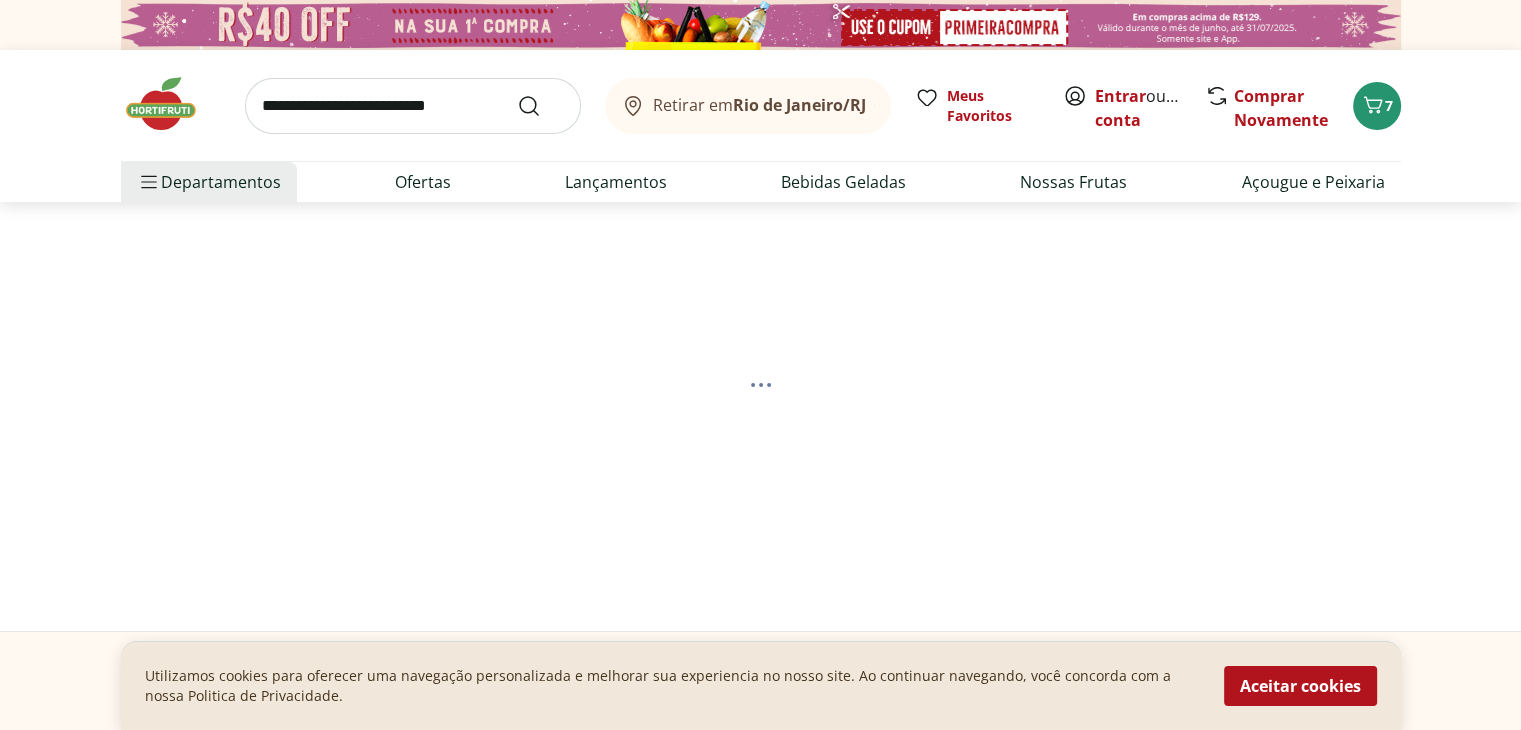 select on "**********" 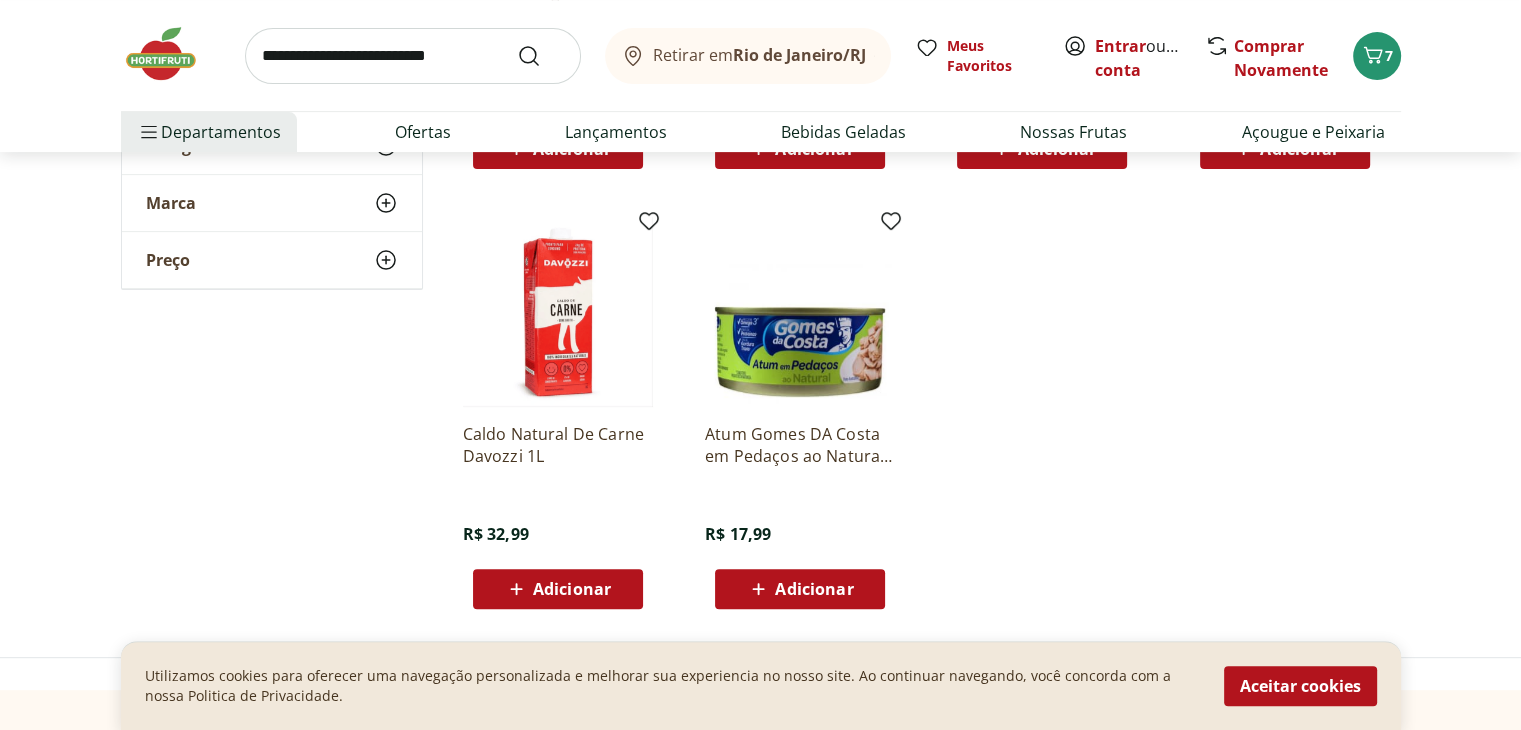 scroll, scrollTop: 643, scrollLeft: 0, axis: vertical 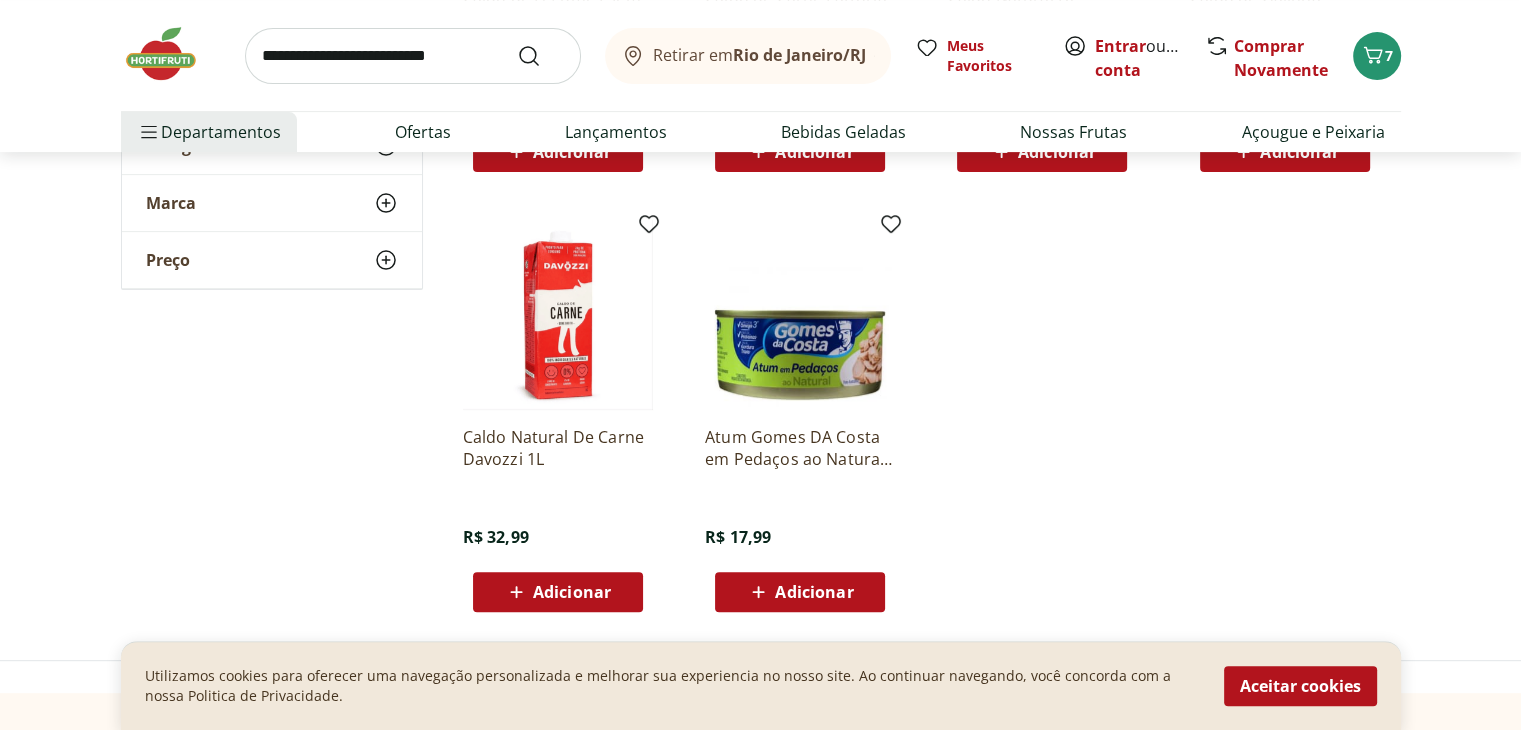 click on "Adicionar" at bounding box center (572, 592) 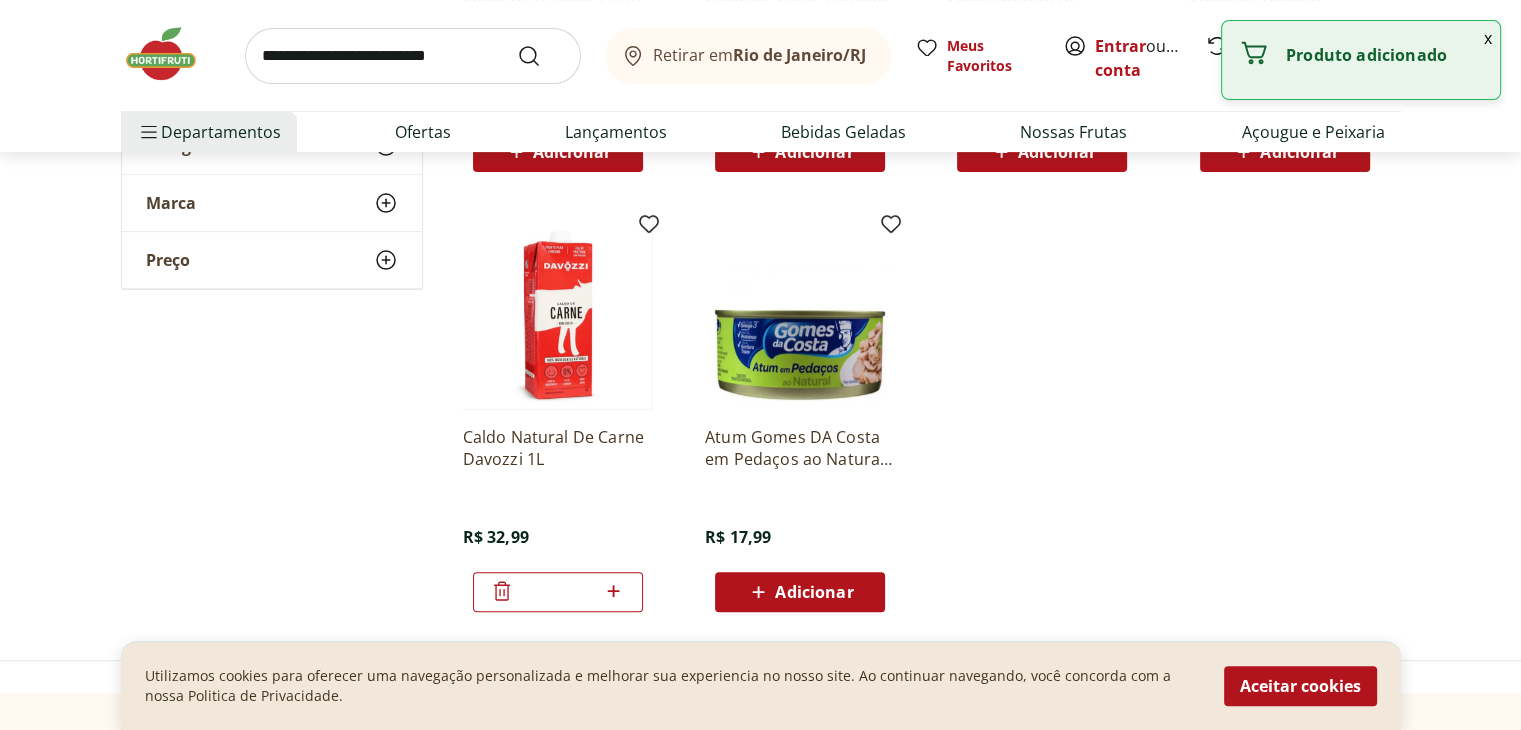 click at bounding box center (413, 56) 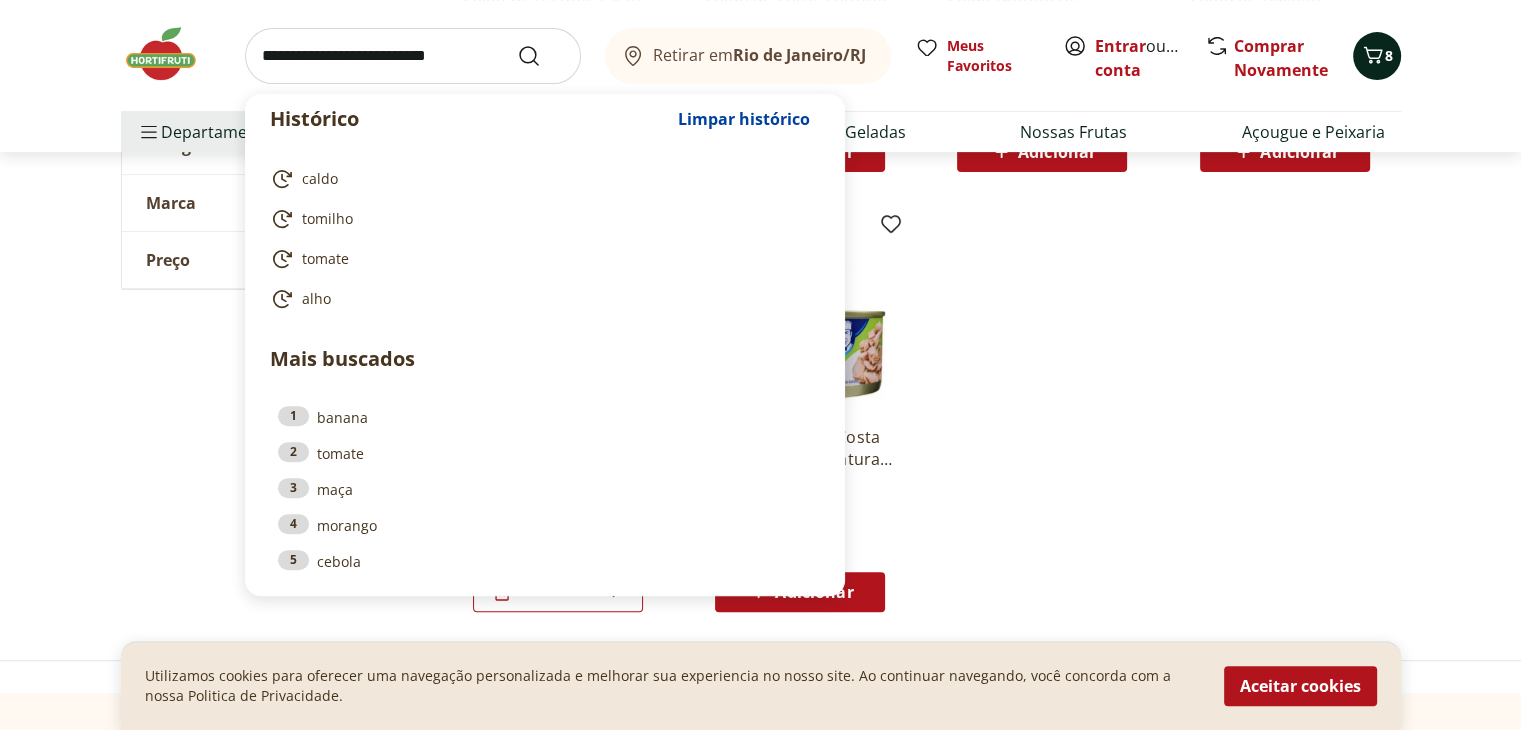 click on "8" at bounding box center [1389, 55] 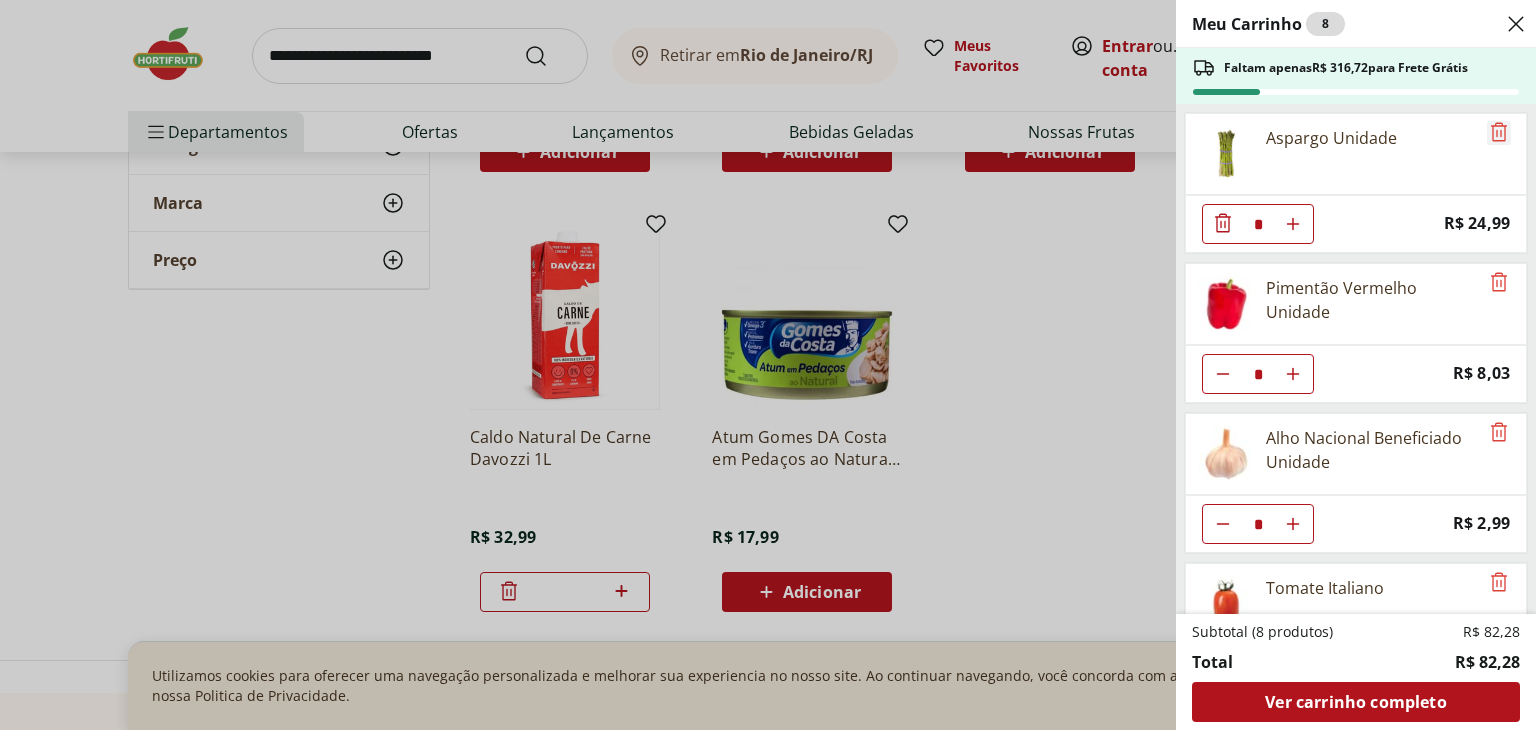 click 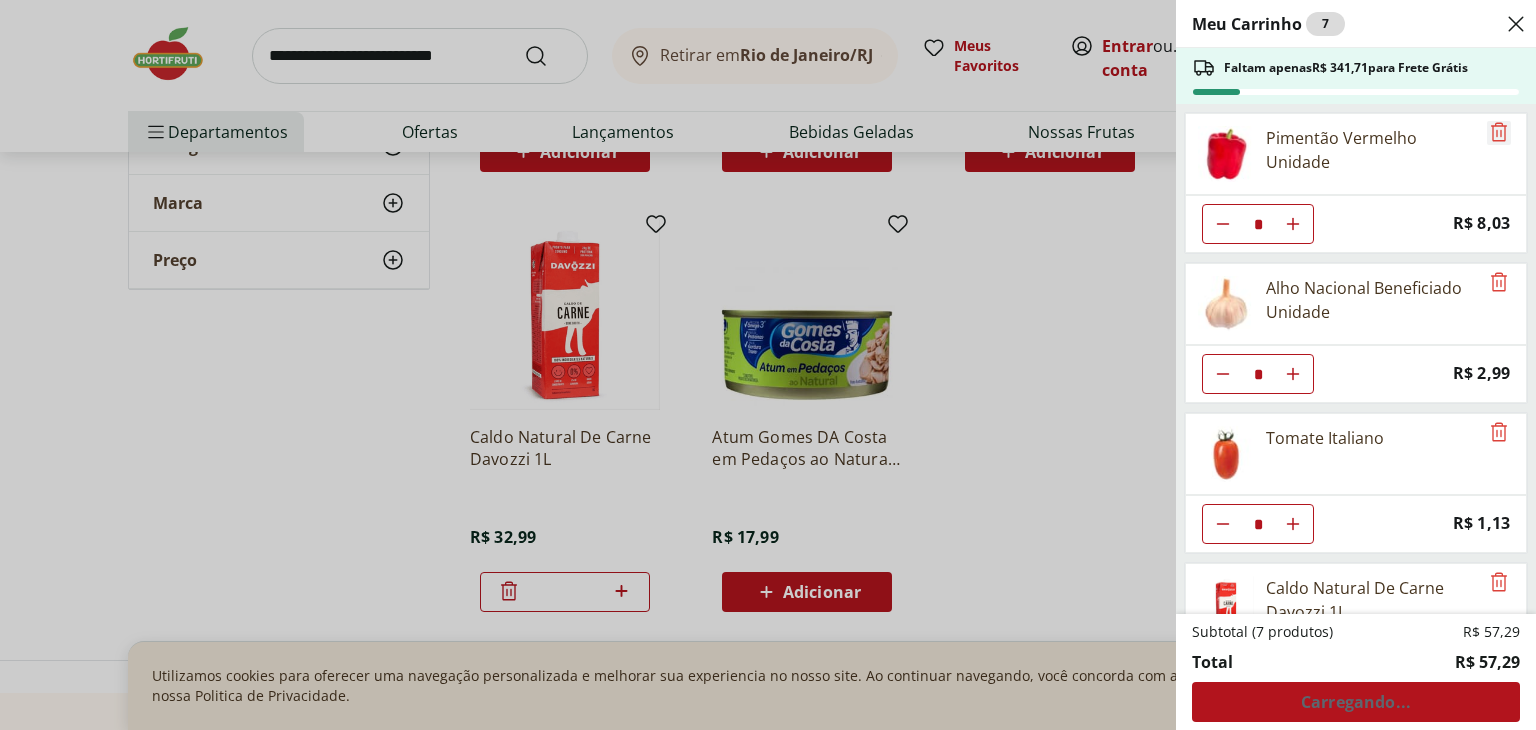 click 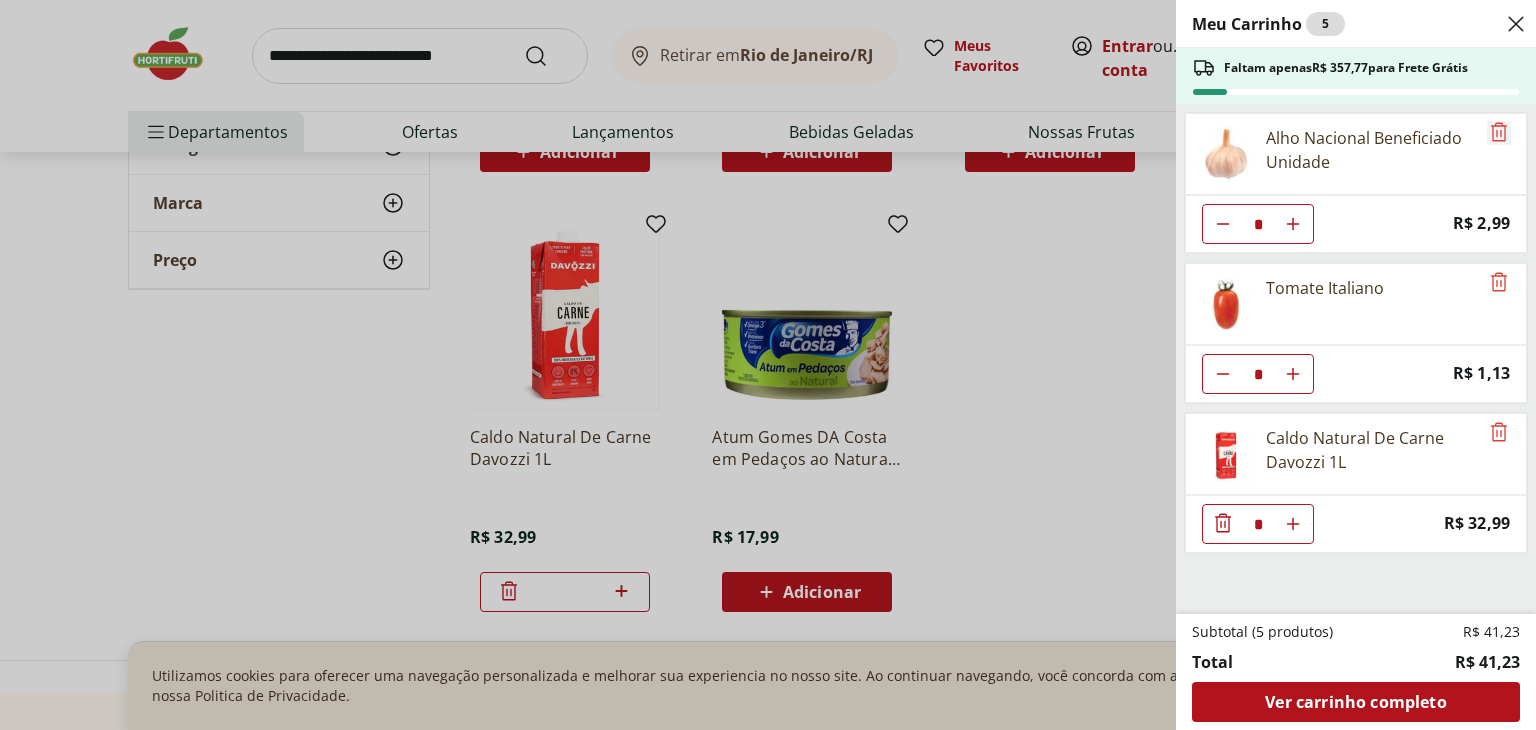 click 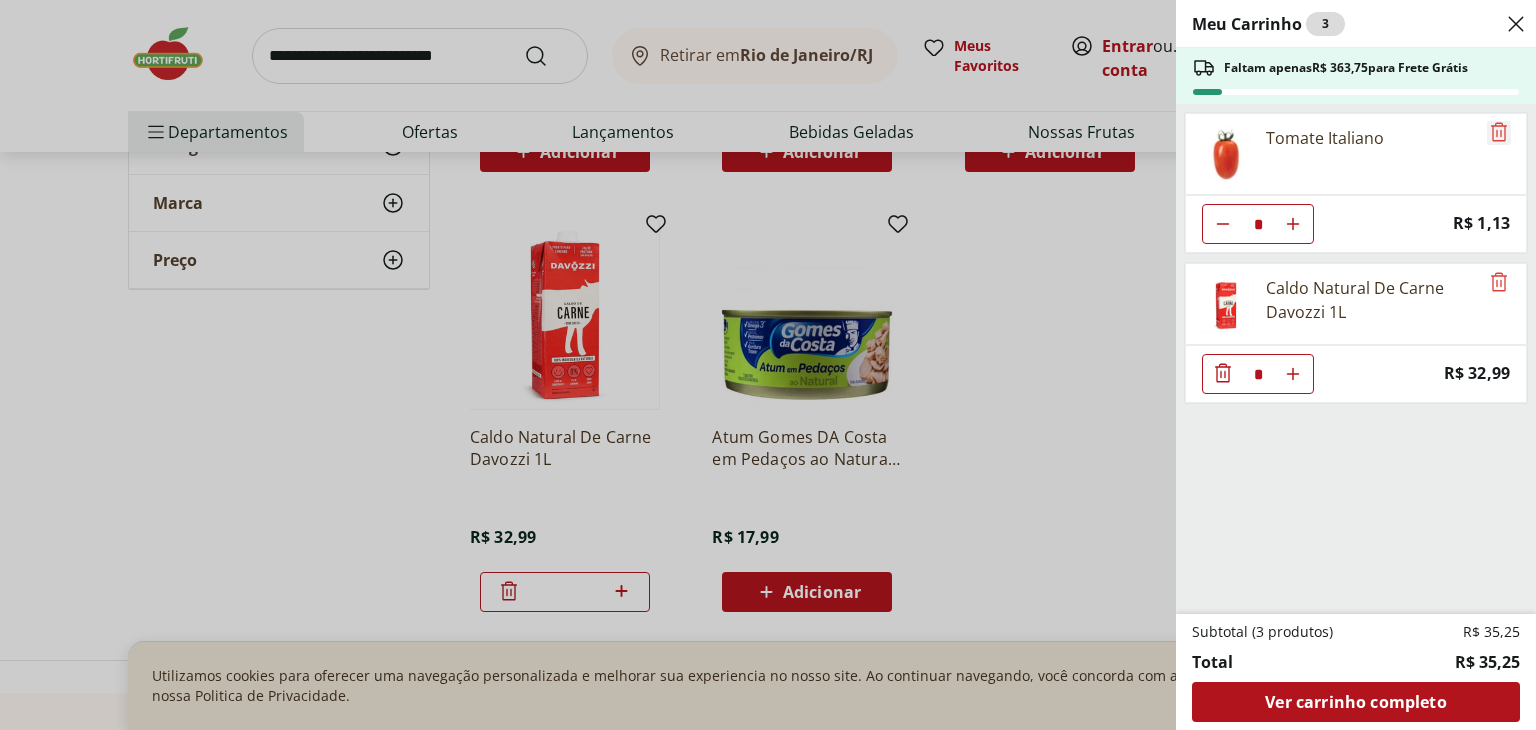 click 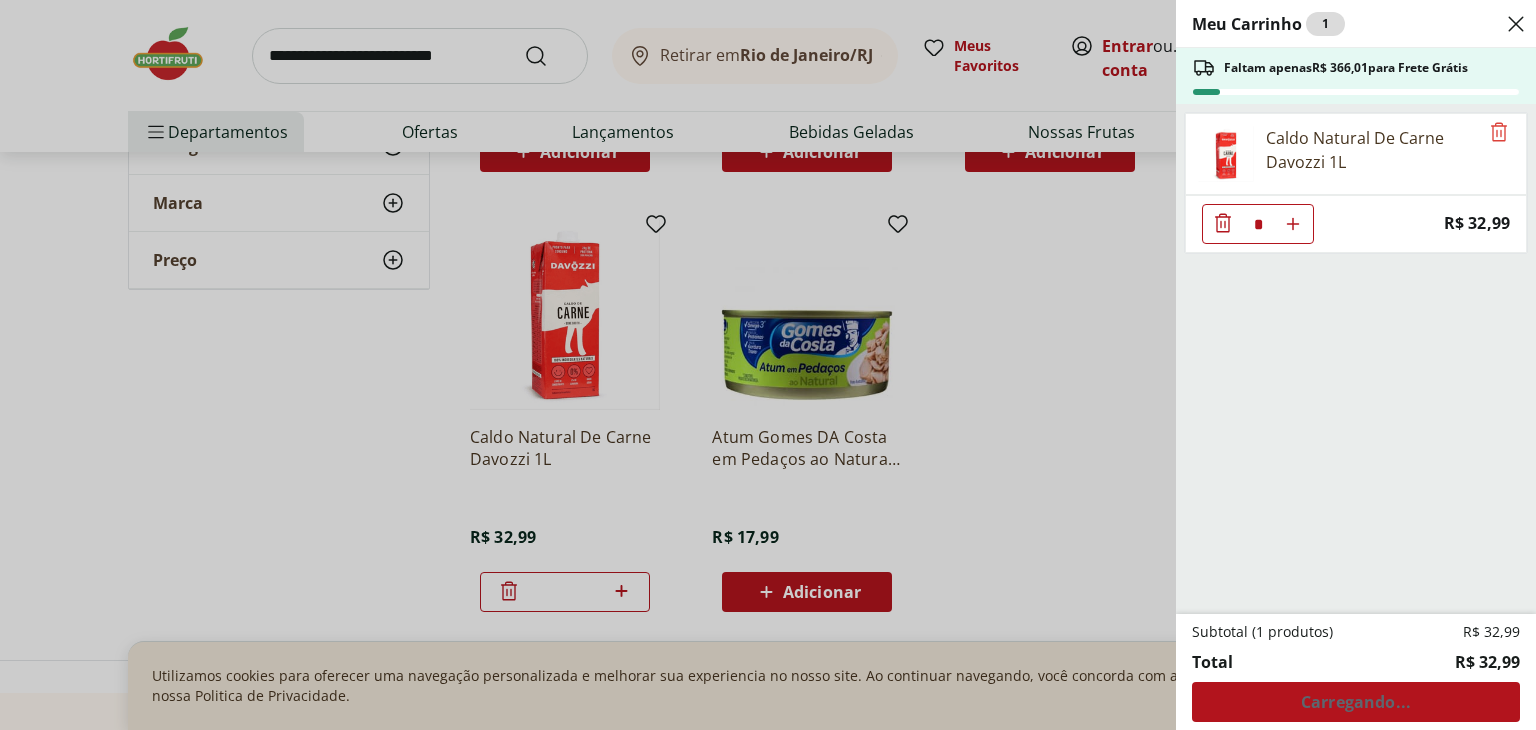click on "Meu Carrinho 1 Faltam apenas  R$ 366,01  para Frete Grátis Caldo Natural De Carne Davozzi 1L * Price: R$ 32,99 Subtotal (1 produtos) R$ 32,99 Total R$ 32,99 Carregando..." at bounding box center (768, 365) 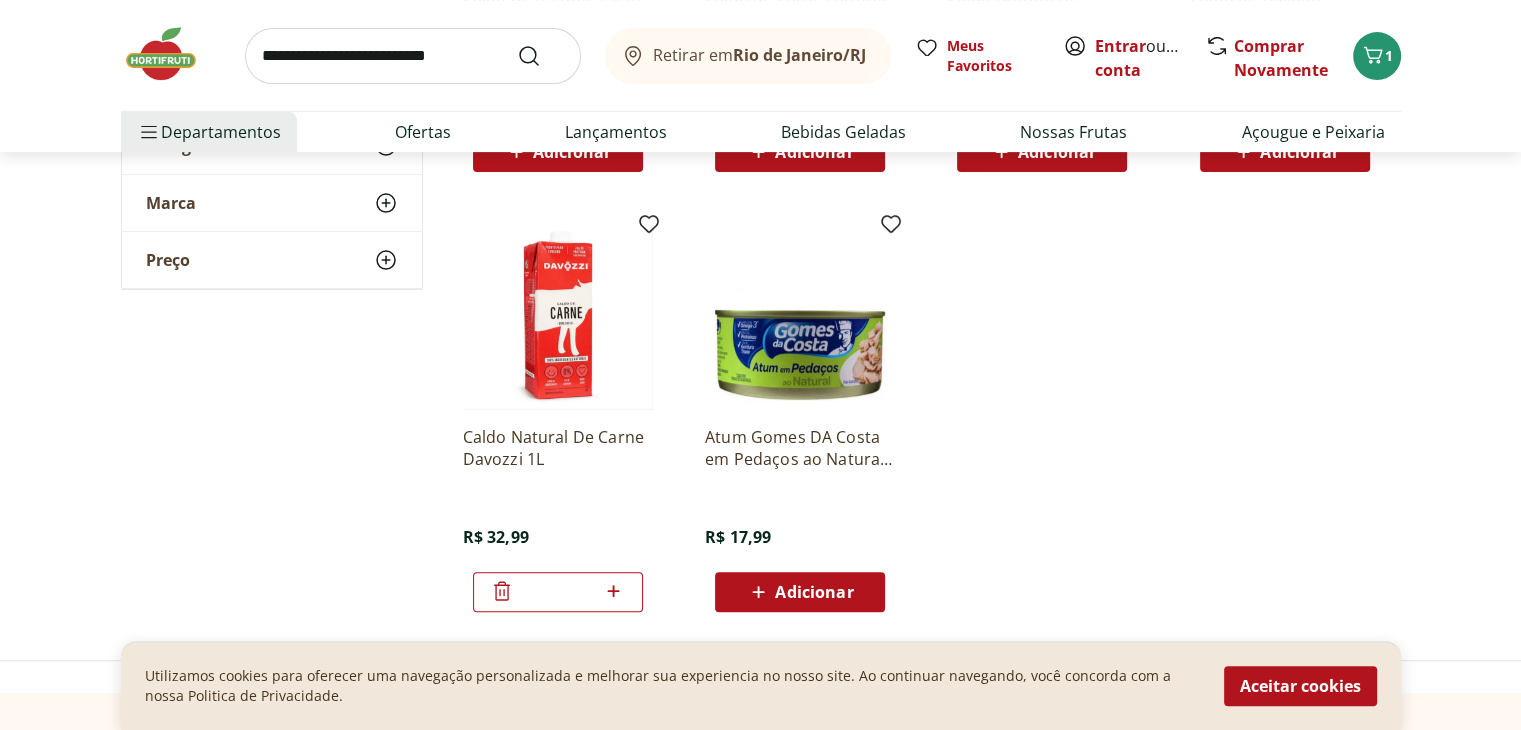 click at bounding box center (413, 56) 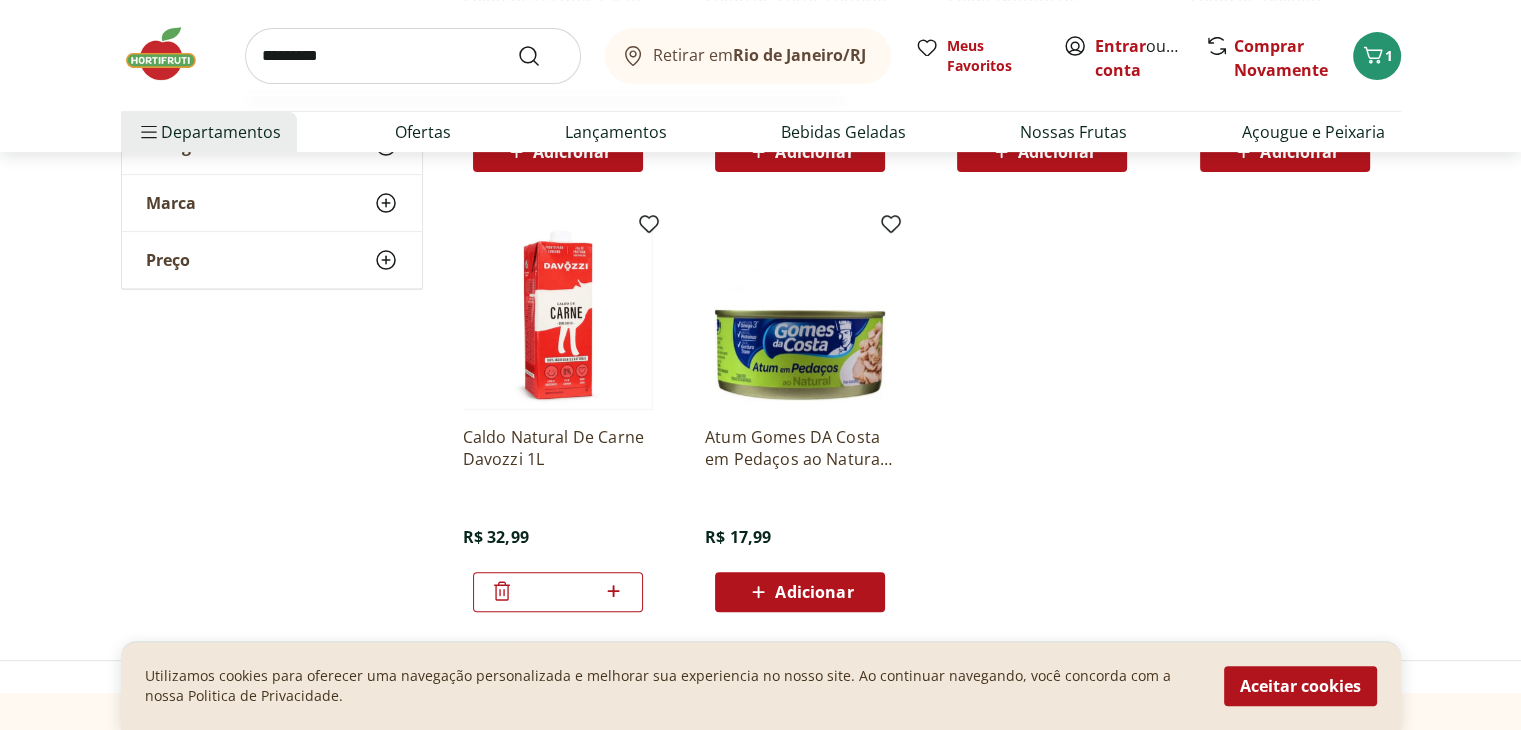 type on "*********" 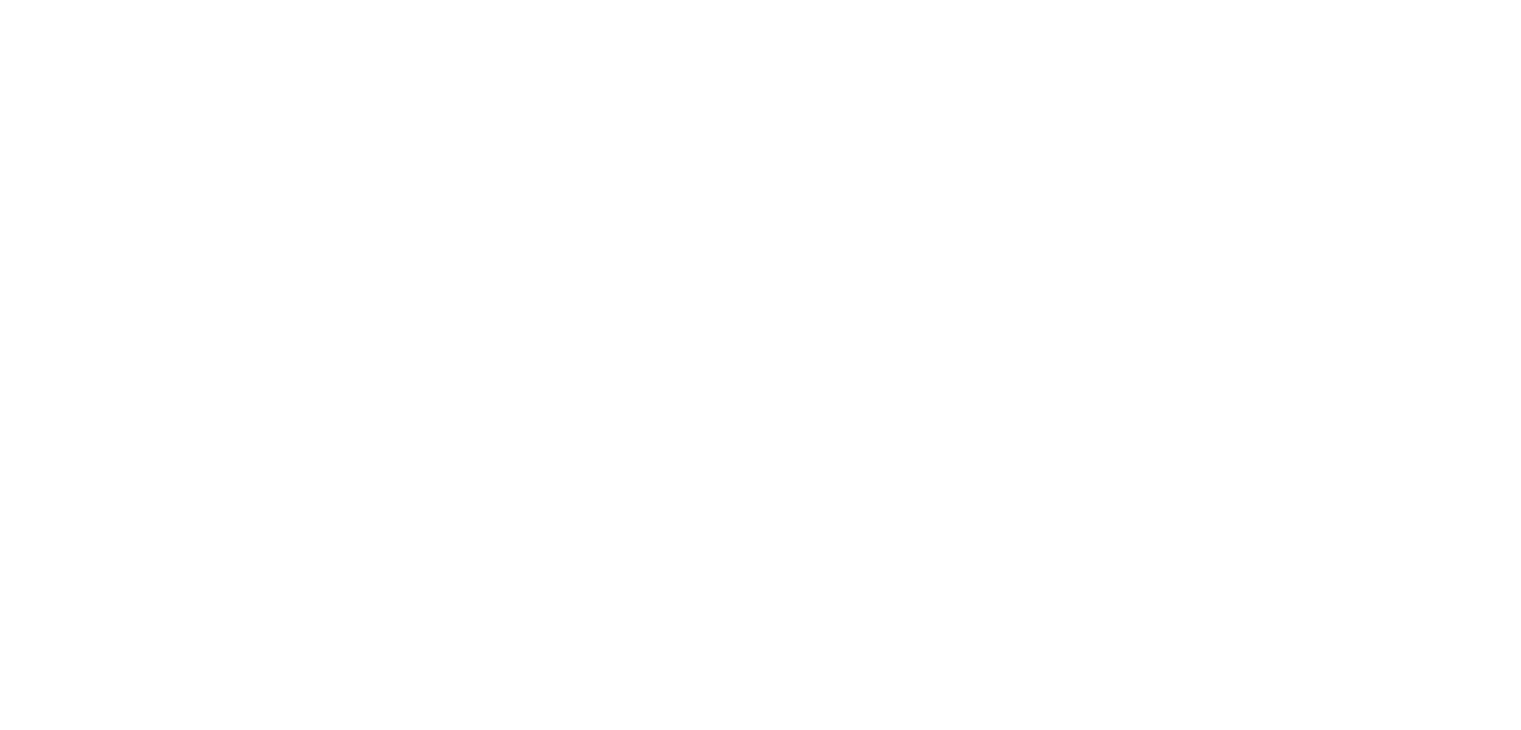 scroll, scrollTop: 0, scrollLeft: 0, axis: both 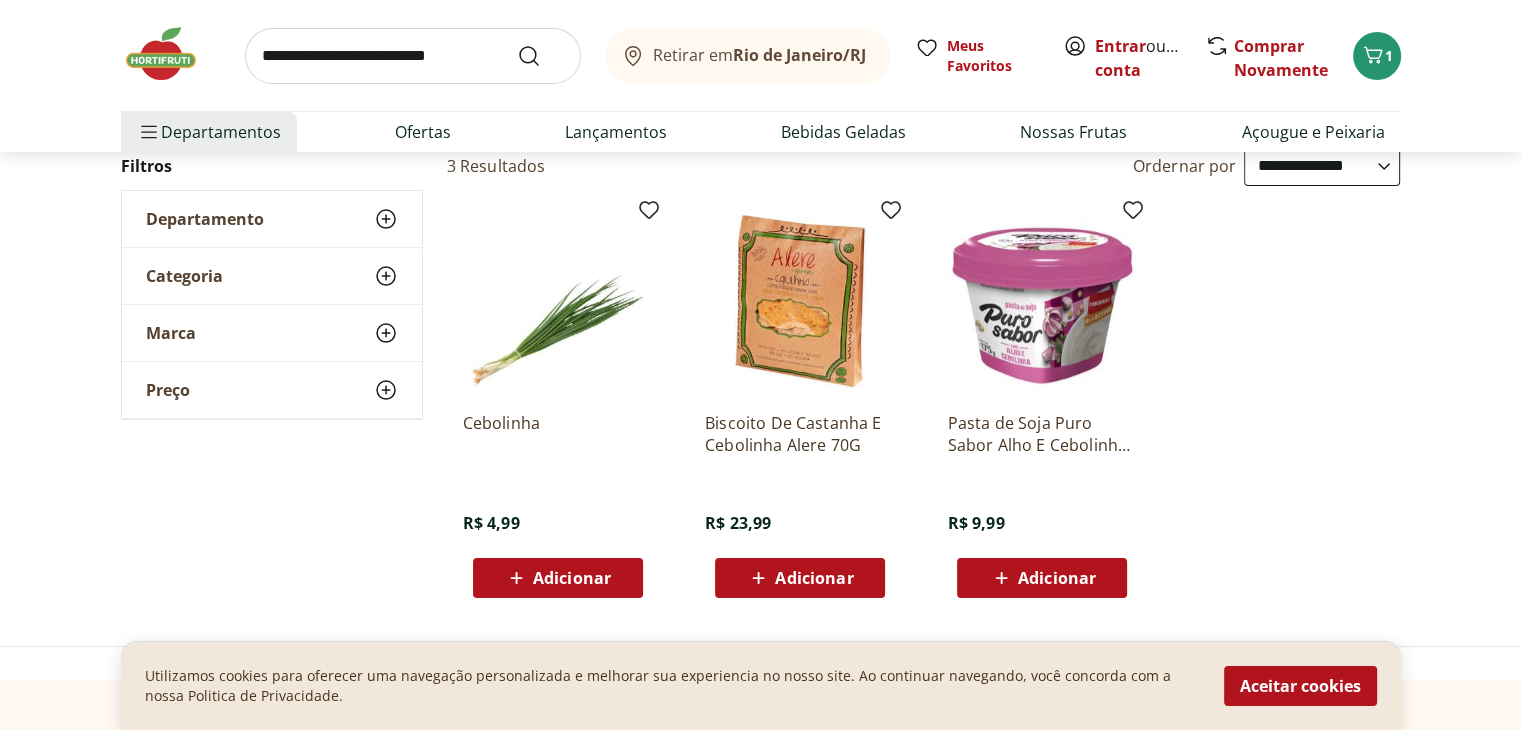 click on "Adicionar" at bounding box center [558, 578] 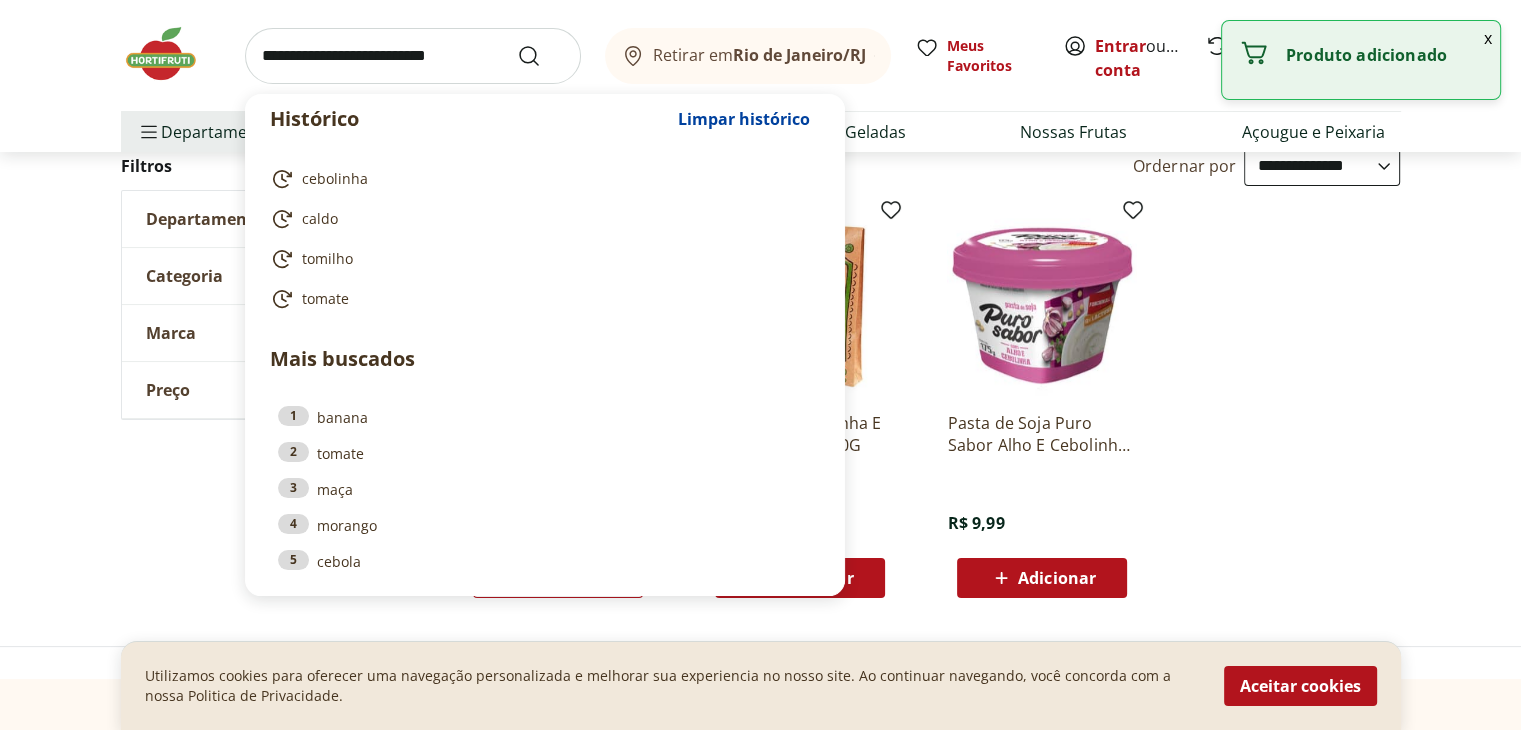 click at bounding box center (413, 56) 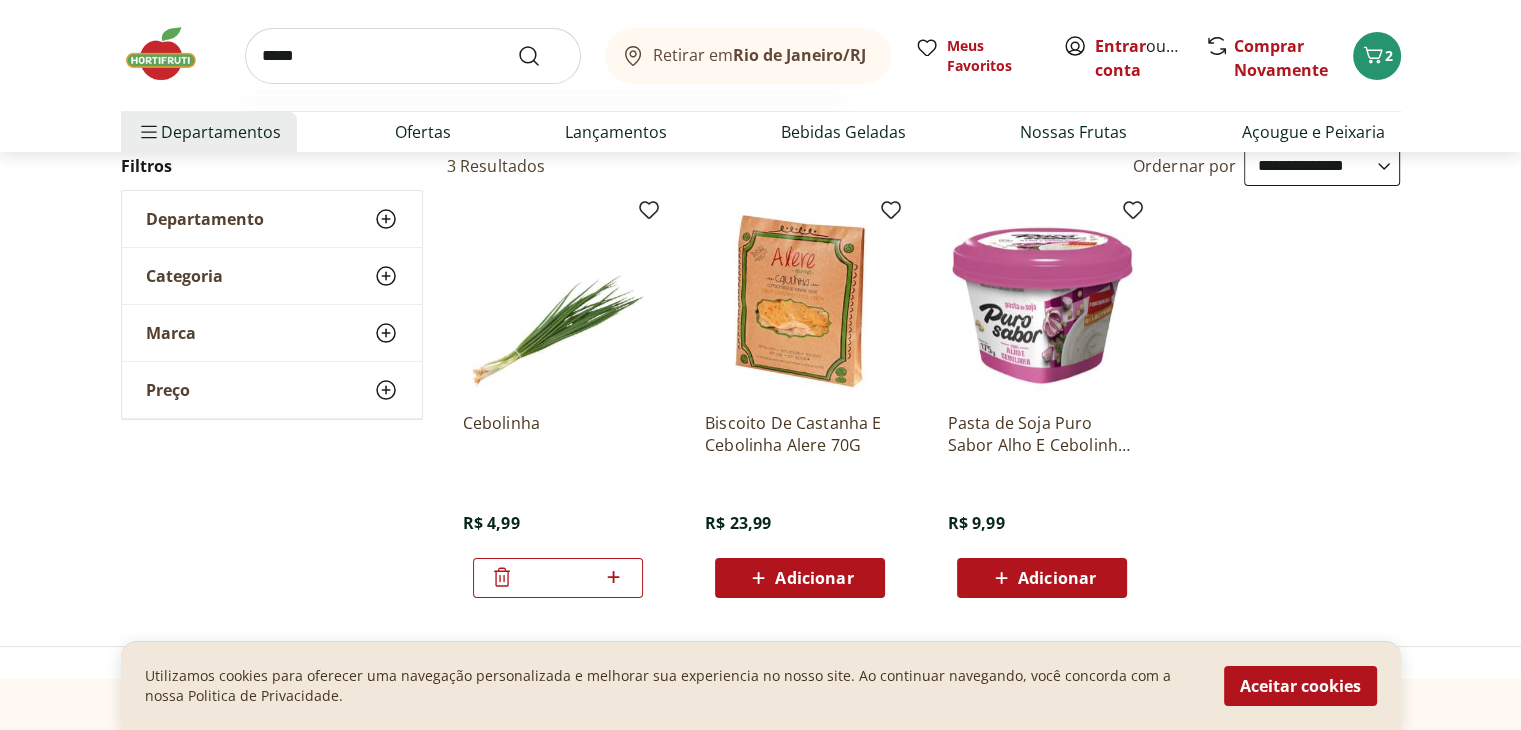 type on "*****" 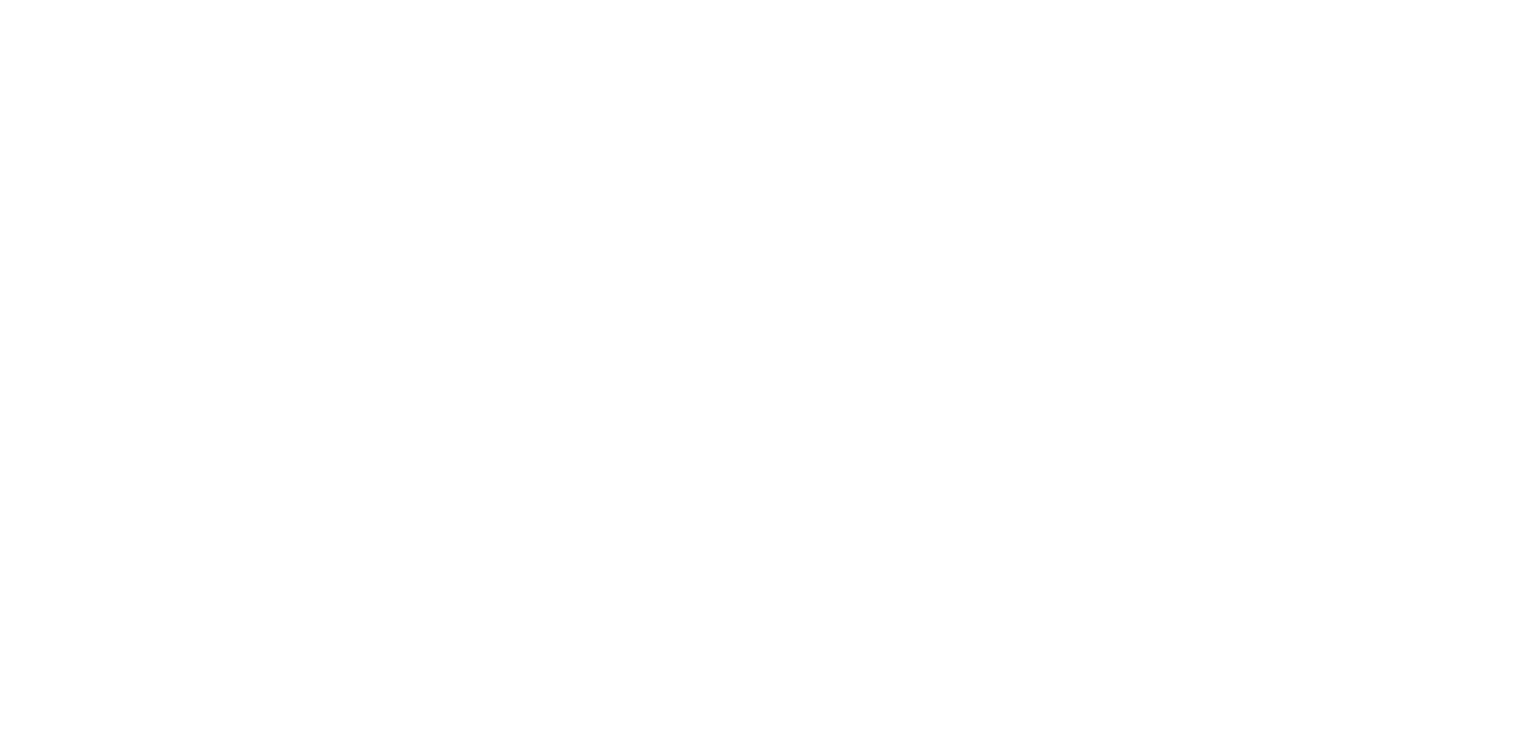 scroll, scrollTop: 0, scrollLeft: 0, axis: both 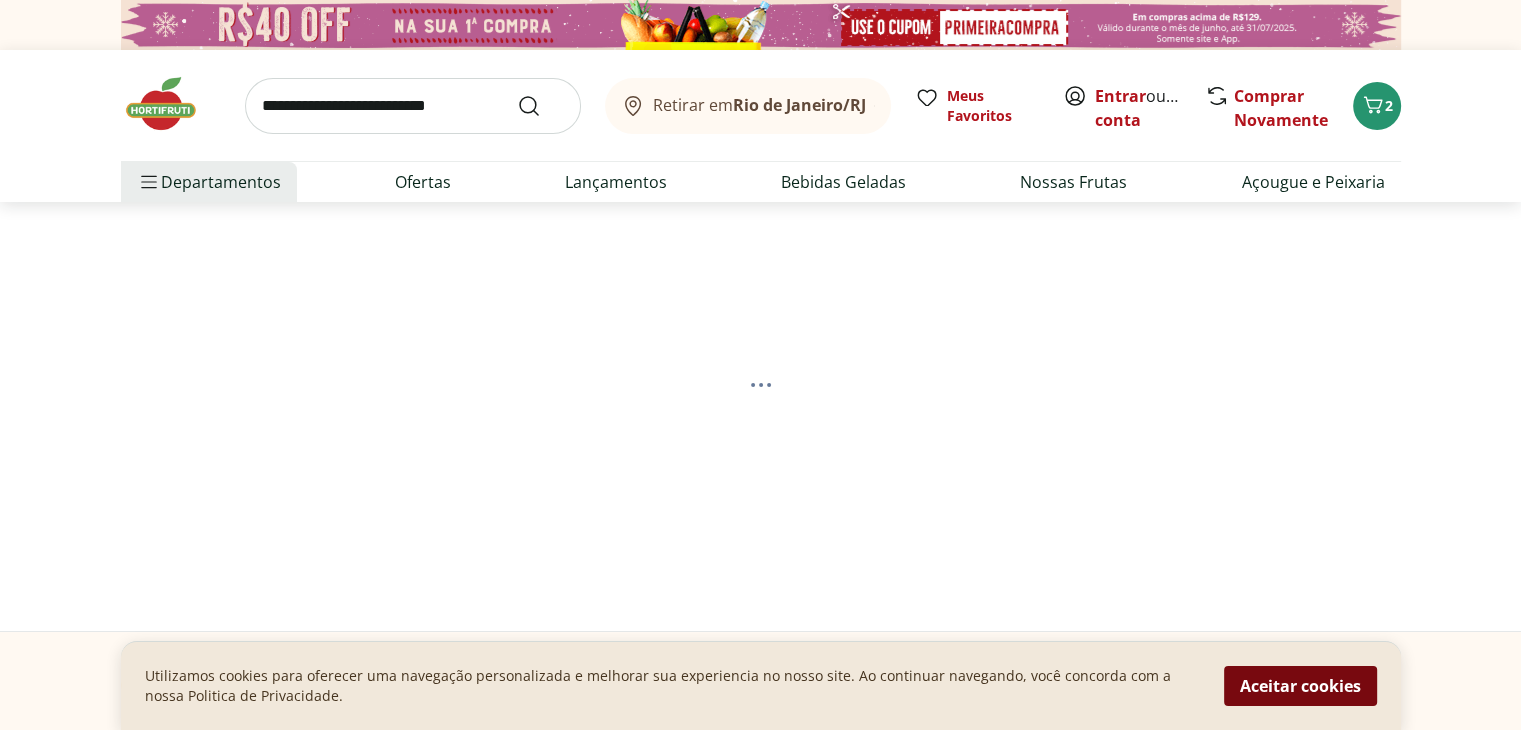 click on "Aceitar cookies" at bounding box center (1300, 686) 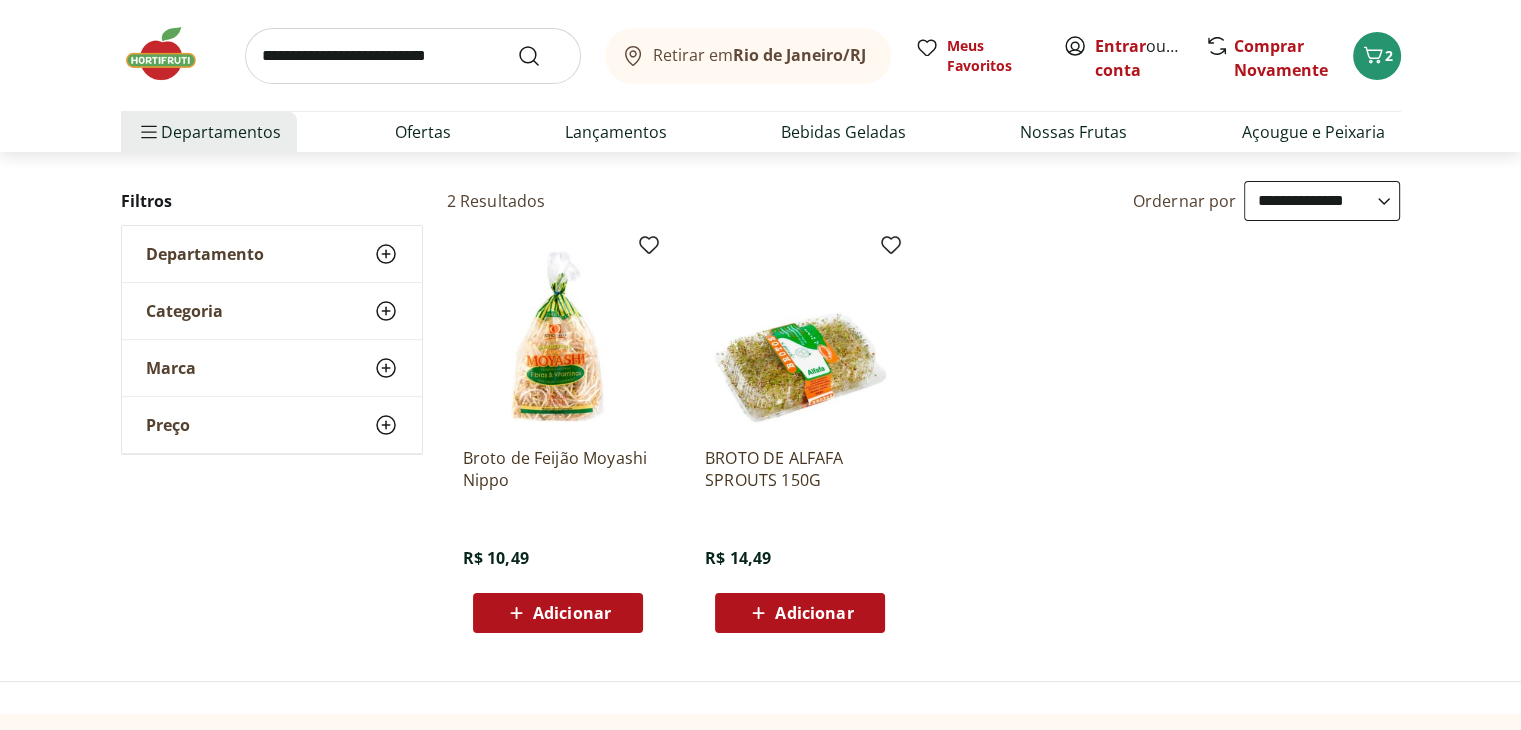 scroll, scrollTop: 188, scrollLeft: 0, axis: vertical 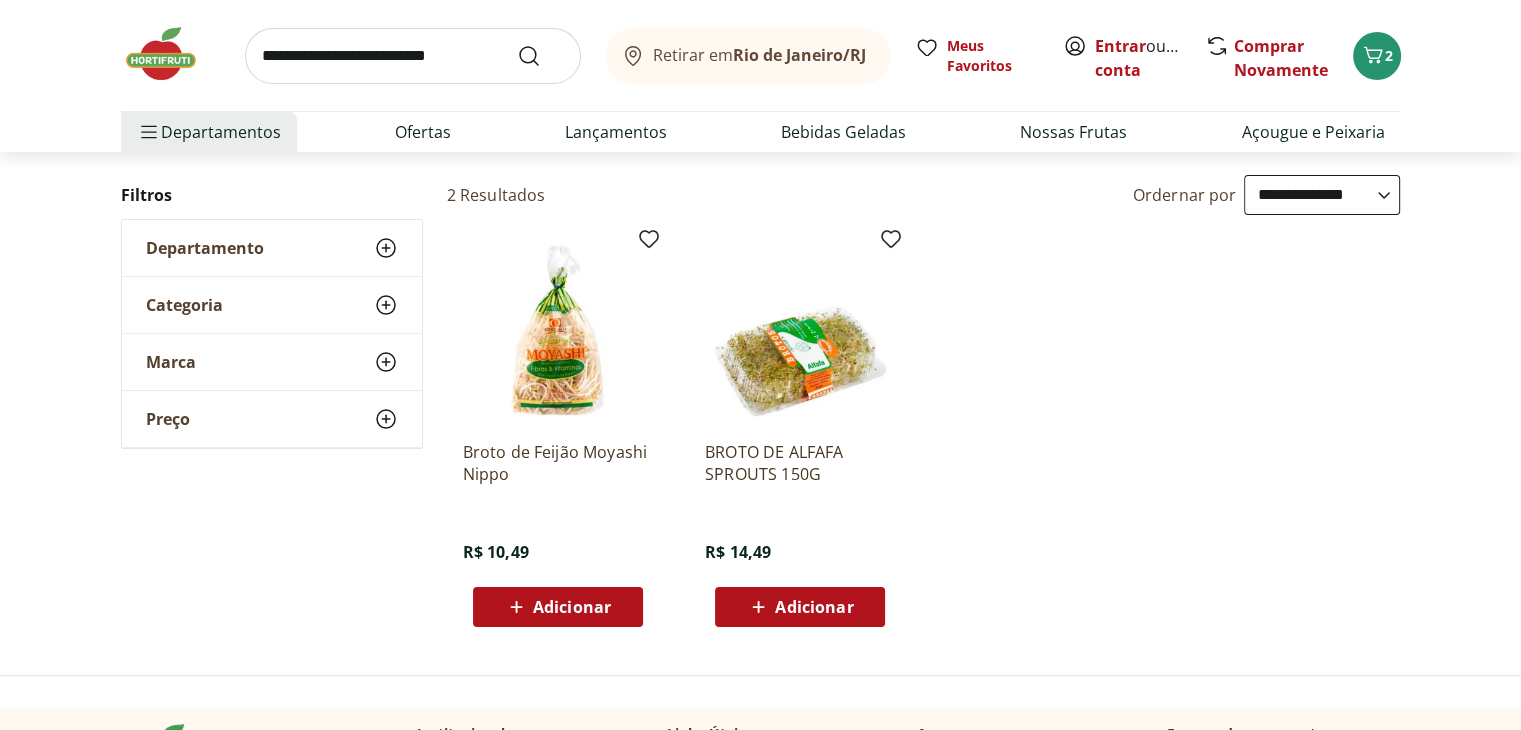 click on "Adicionar" at bounding box center (572, 607) 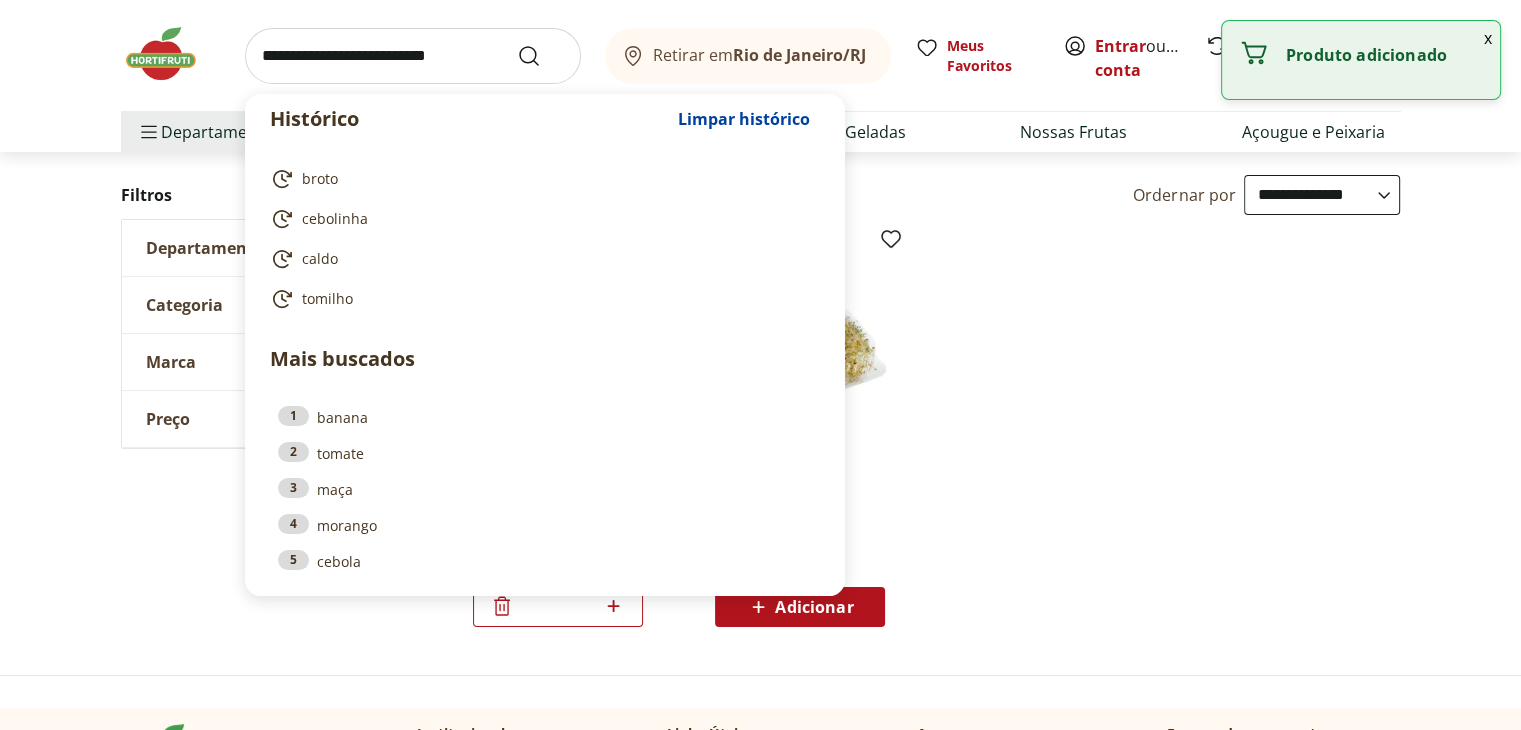click at bounding box center [413, 56] 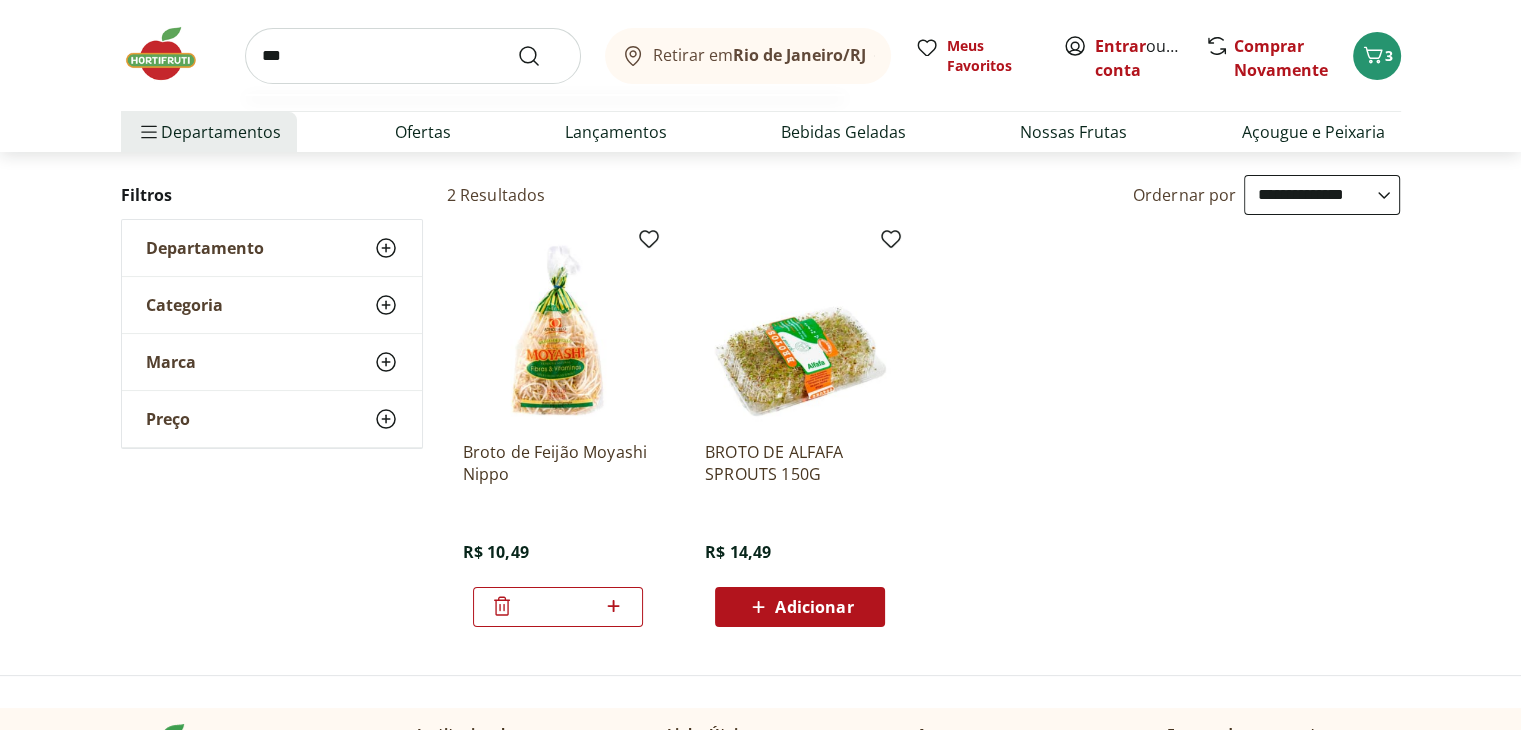 type on "***" 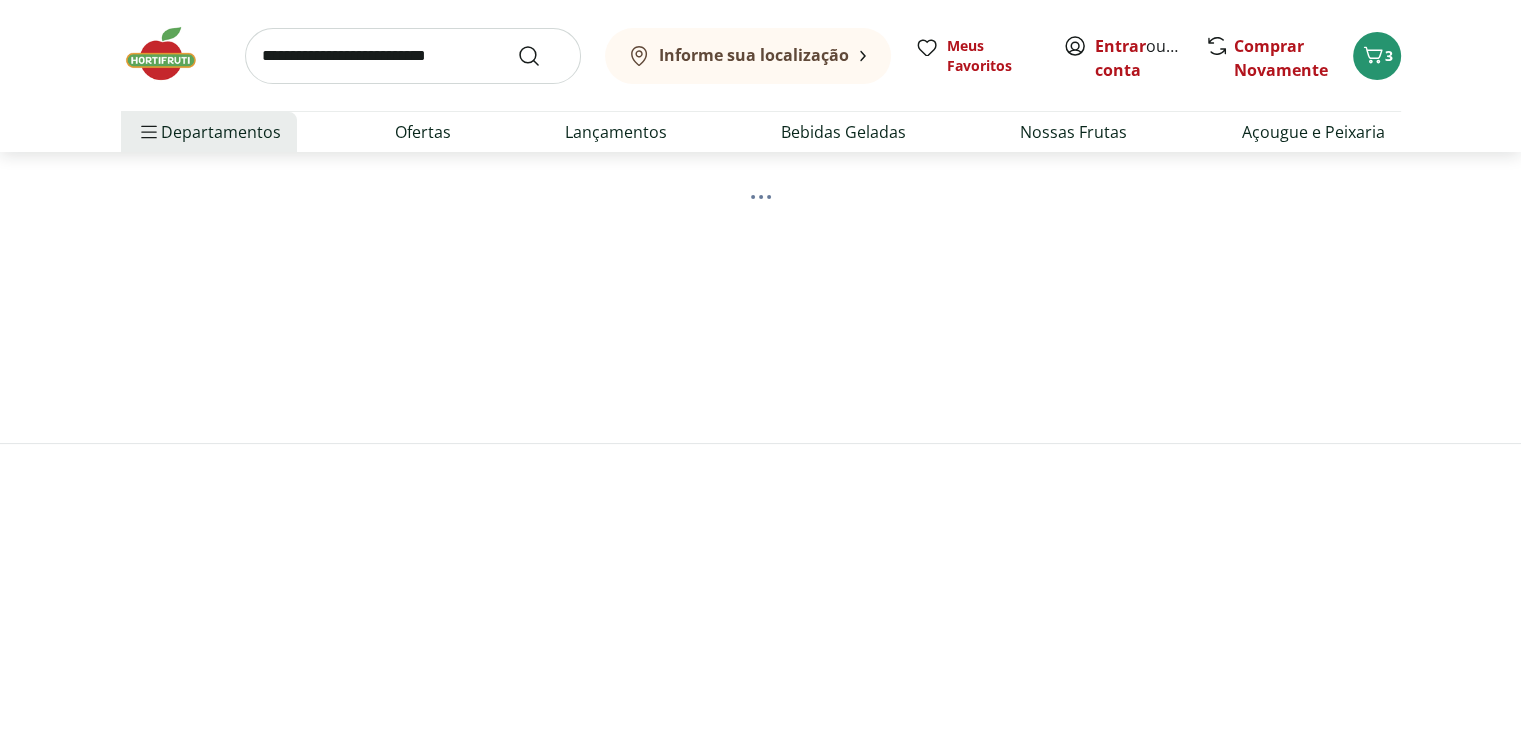 scroll, scrollTop: 0, scrollLeft: 0, axis: both 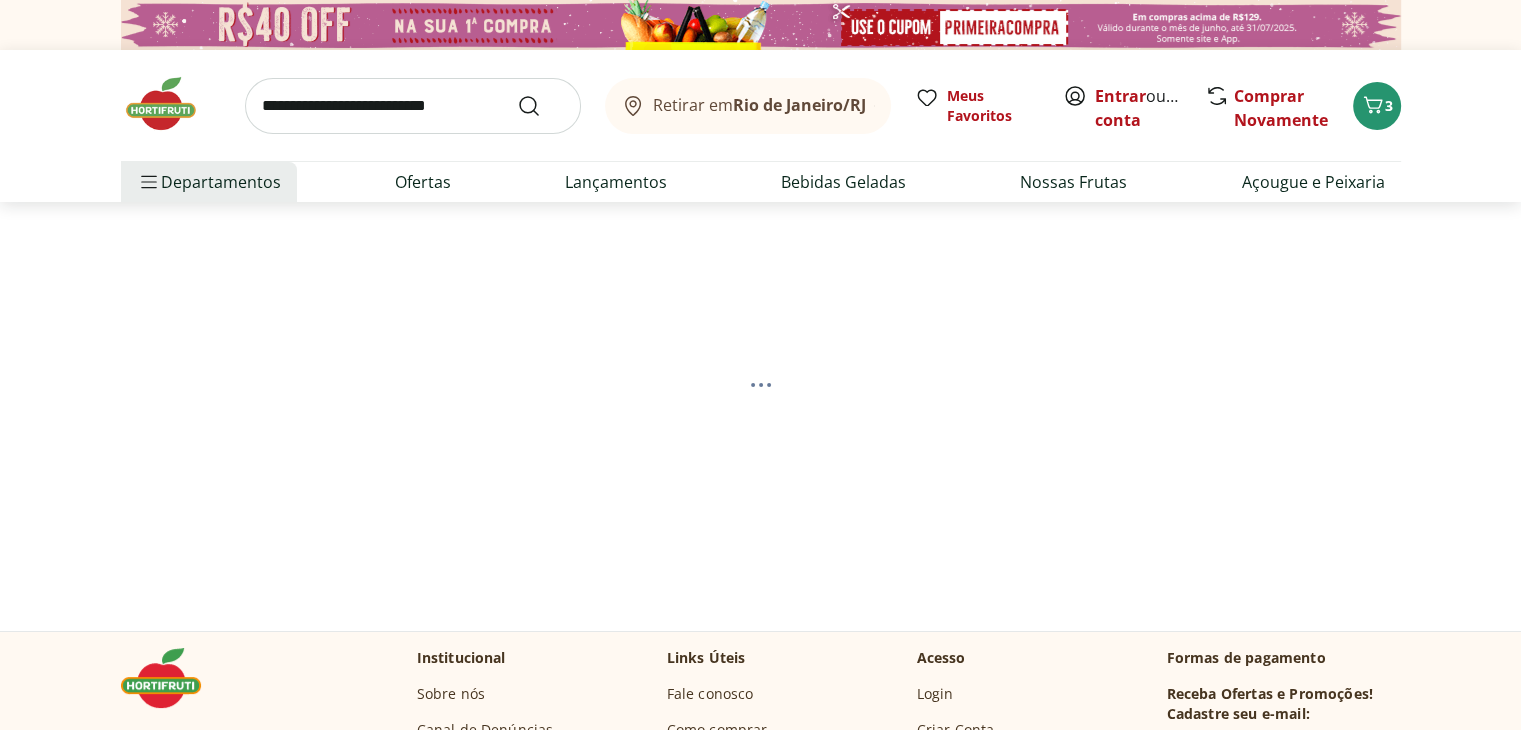 select on "**********" 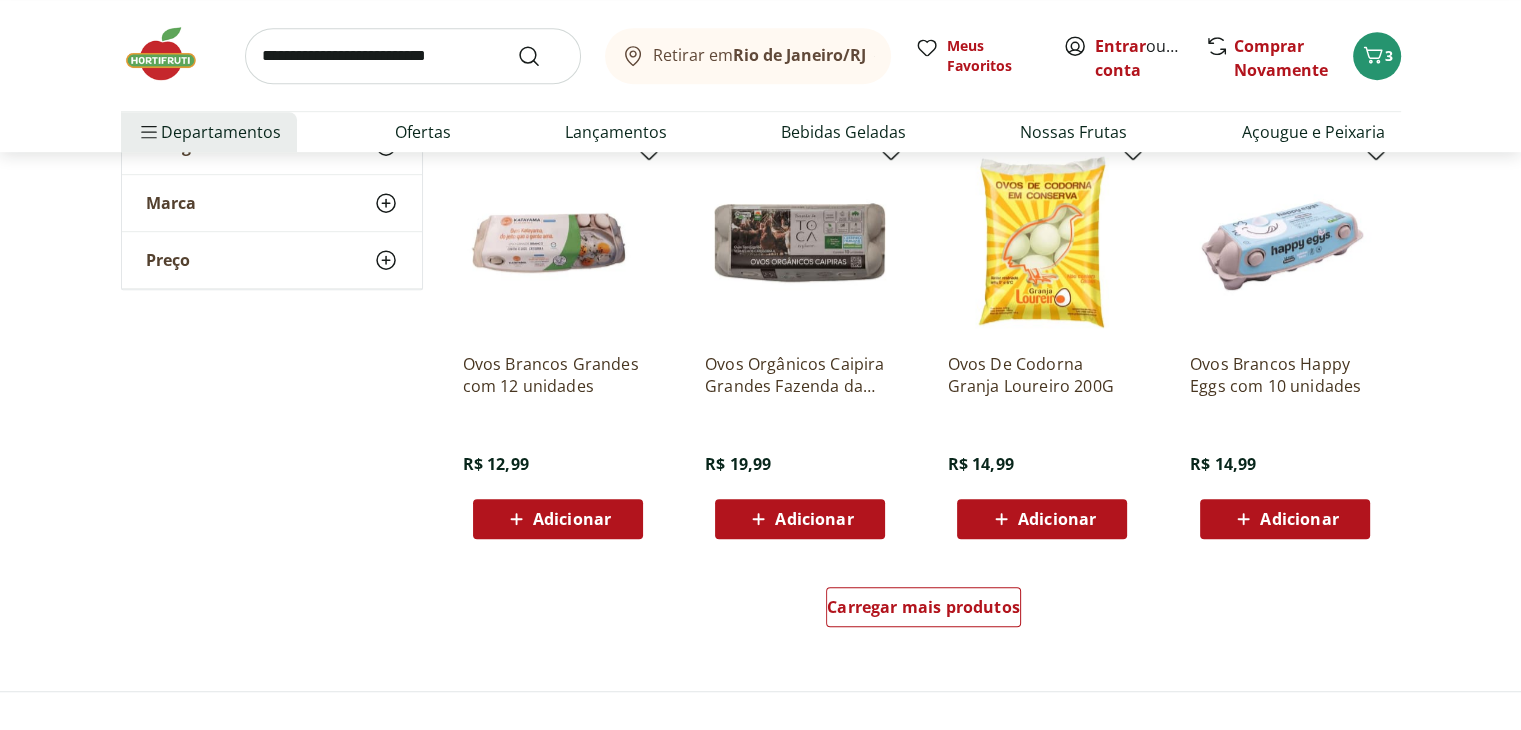 scroll, scrollTop: 1168, scrollLeft: 0, axis: vertical 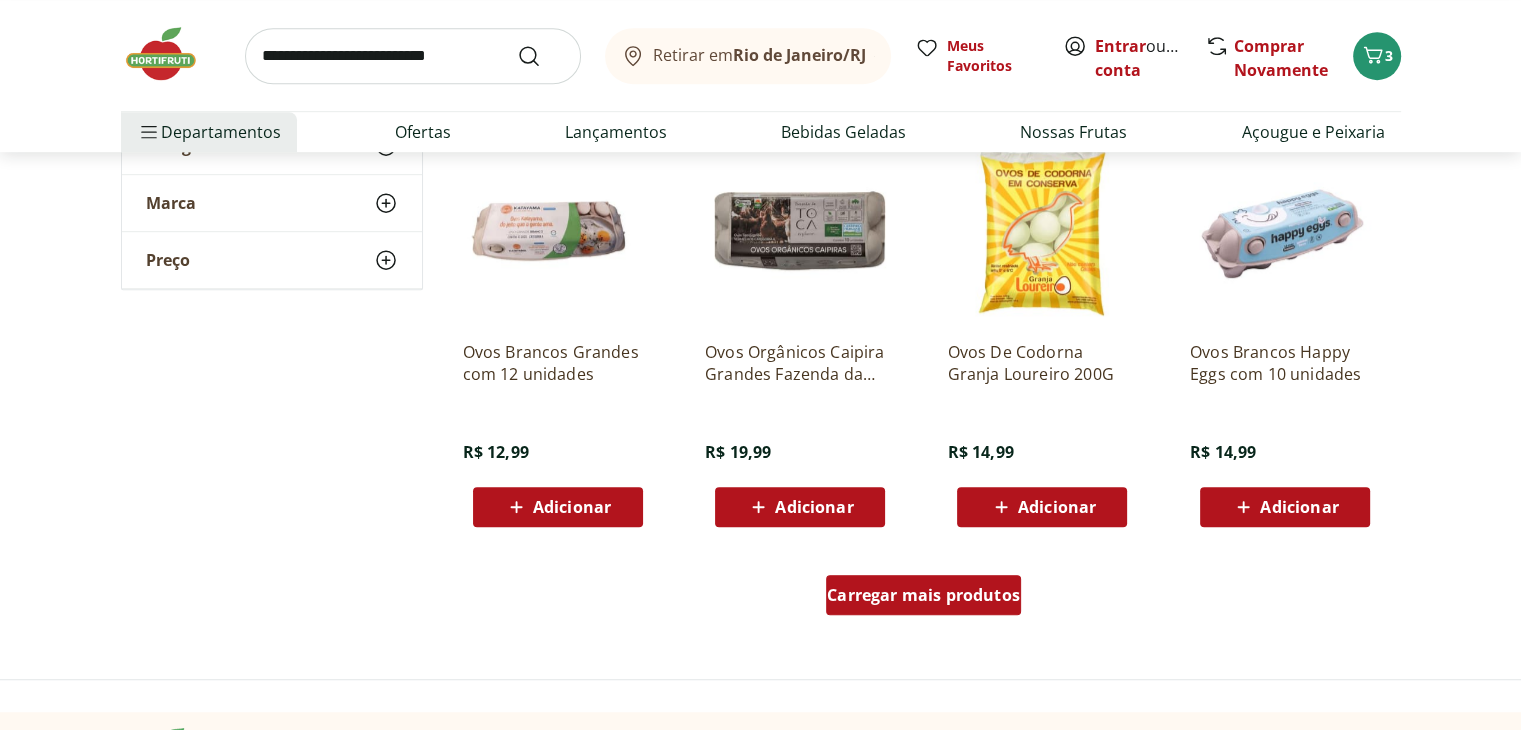 click on "Carregar mais produtos" at bounding box center (923, 595) 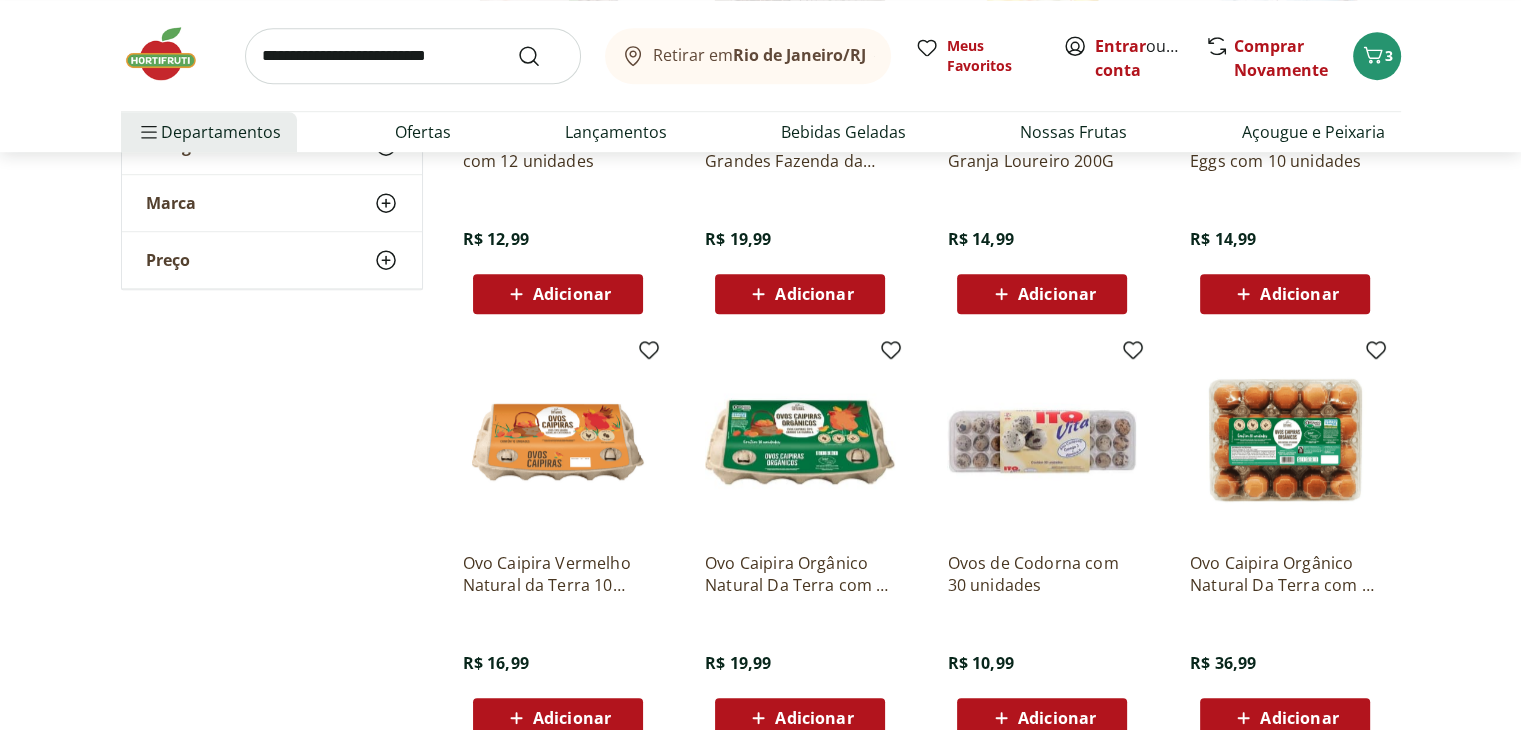 scroll, scrollTop: 1464, scrollLeft: 0, axis: vertical 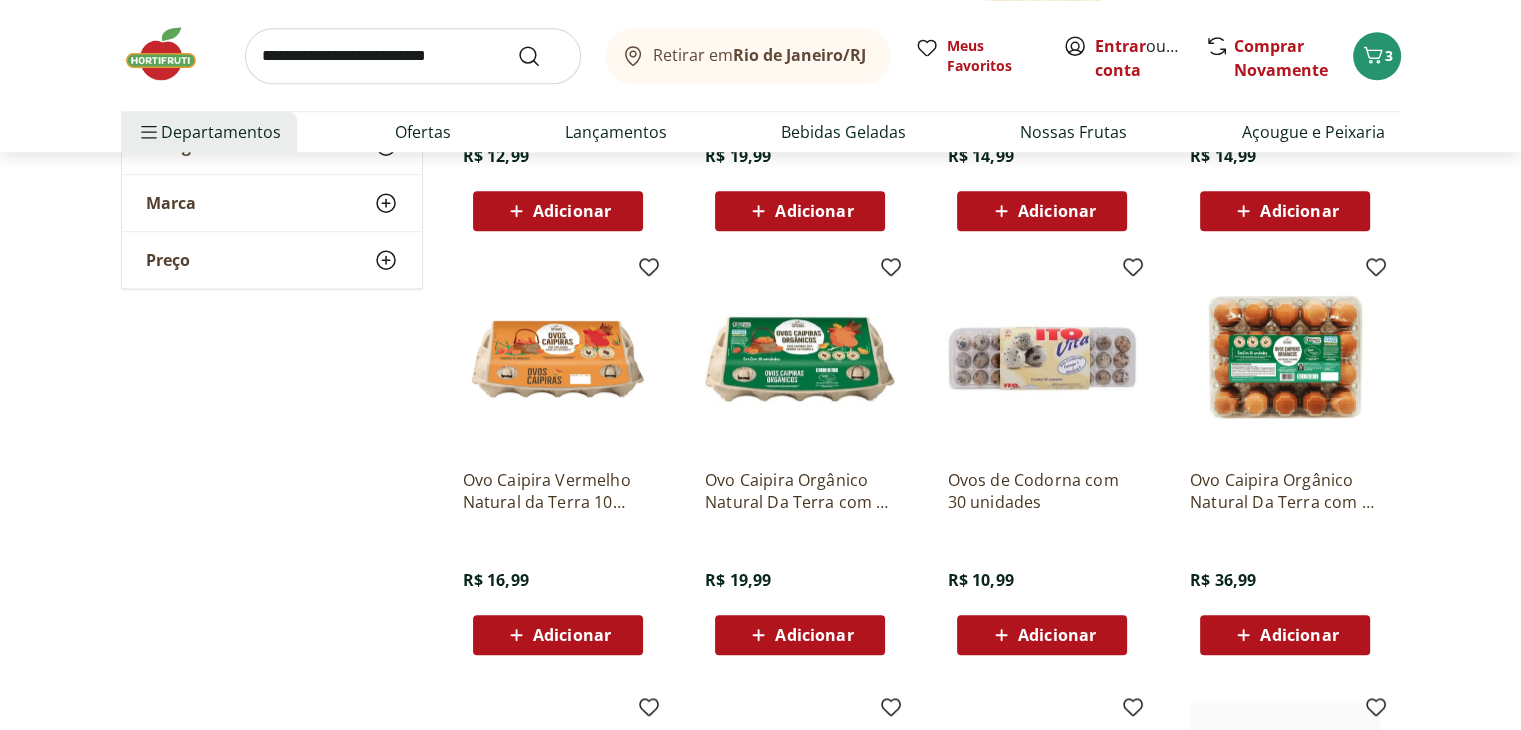 click 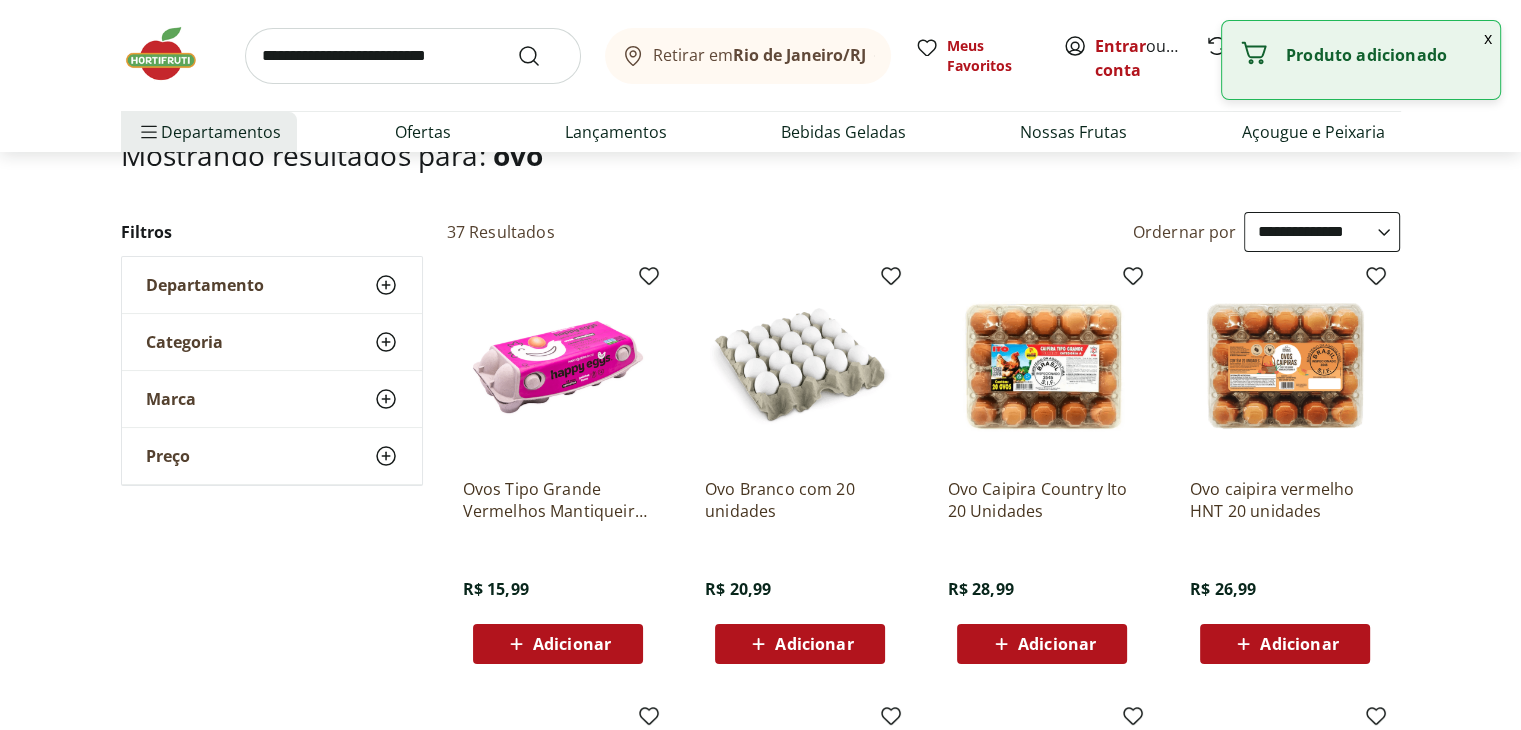 scroll, scrollTop: 0, scrollLeft: 0, axis: both 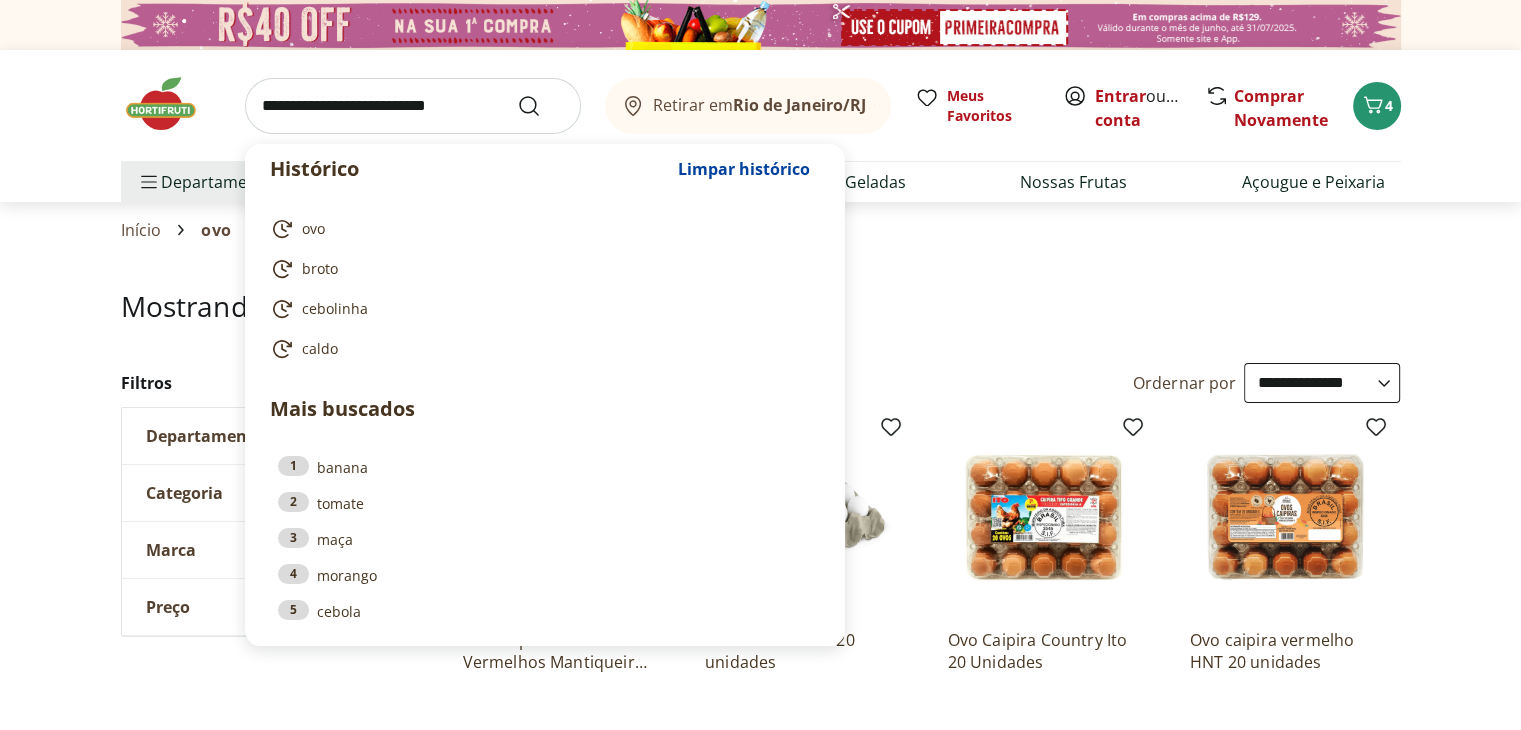 click at bounding box center [413, 106] 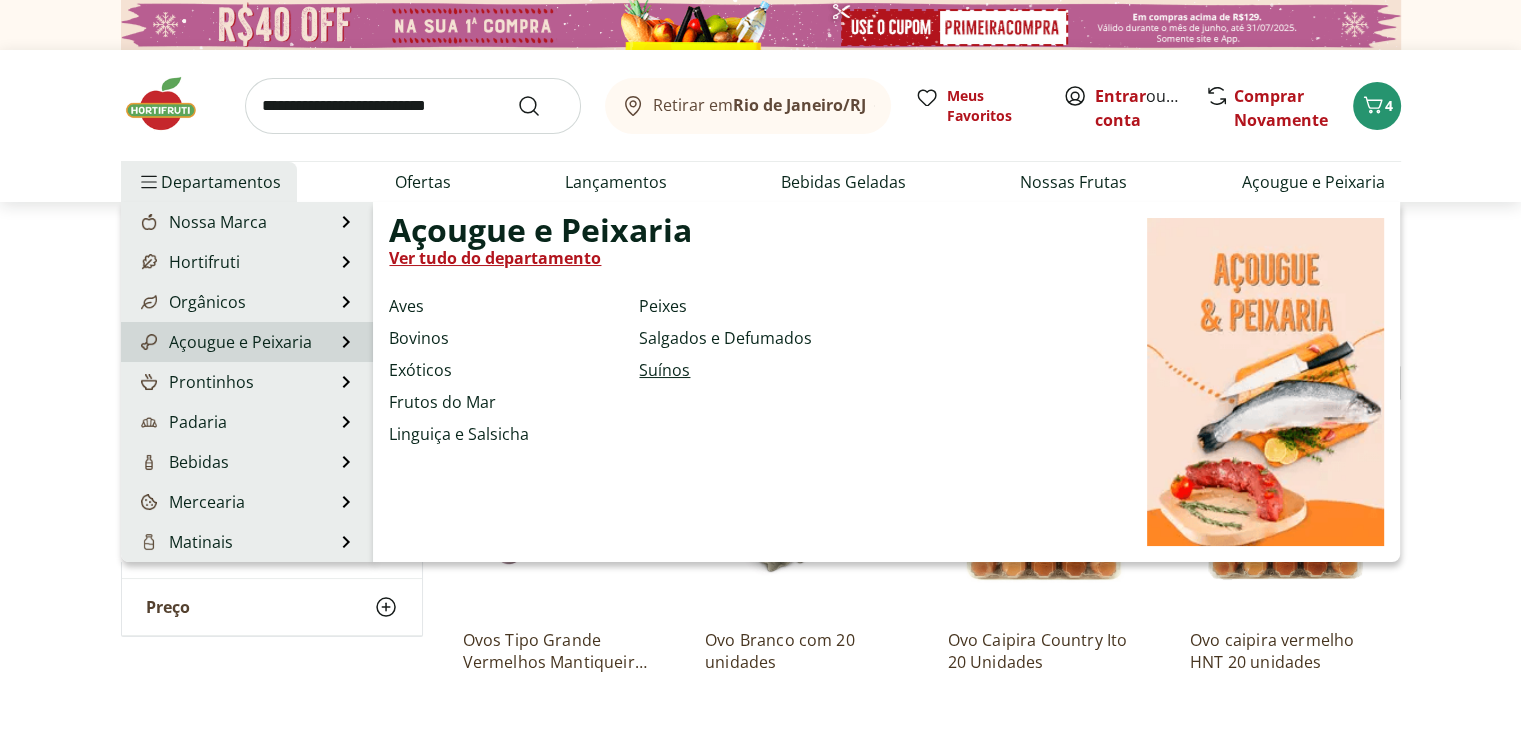 click on "Suínos" at bounding box center [664, 370] 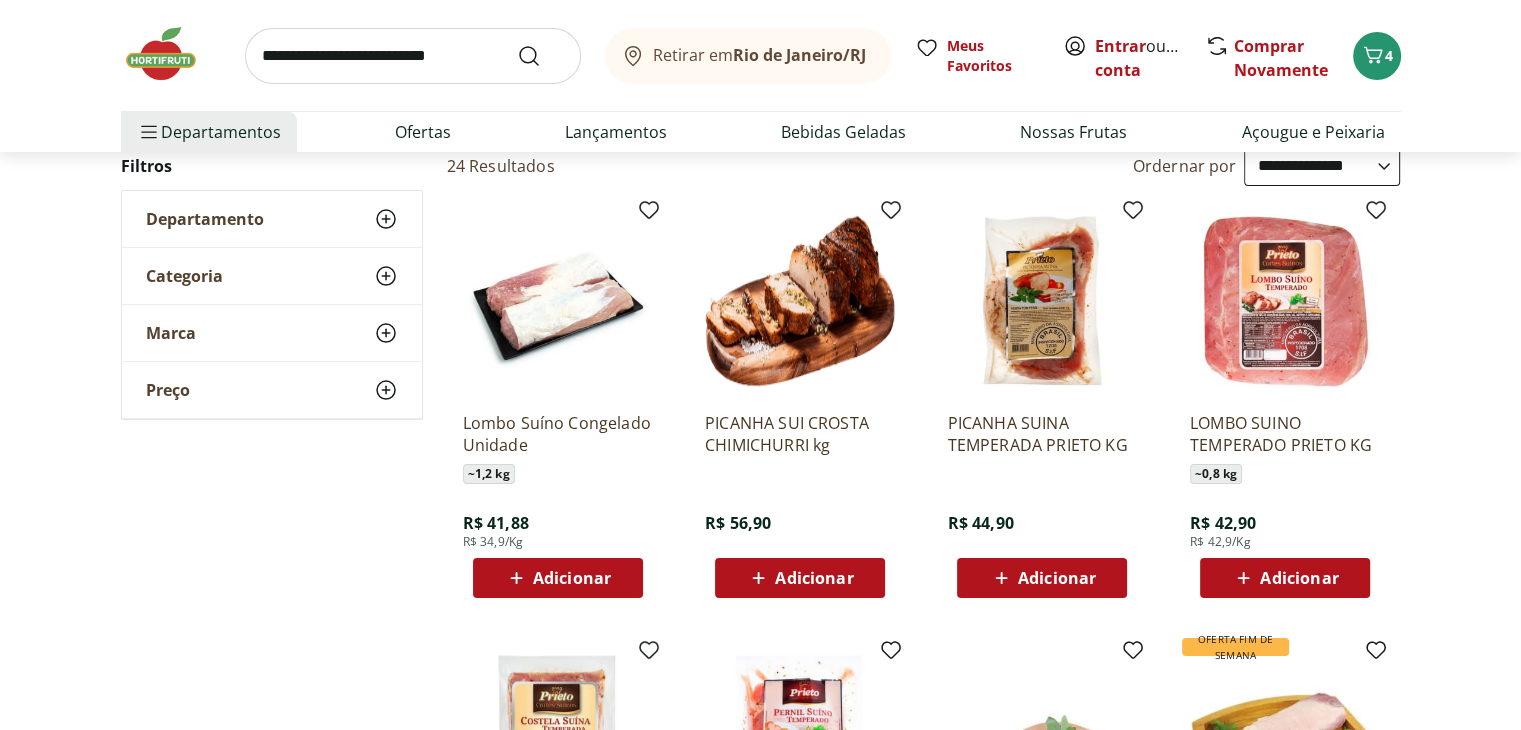 scroll, scrollTop: 136, scrollLeft: 0, axis: vertical 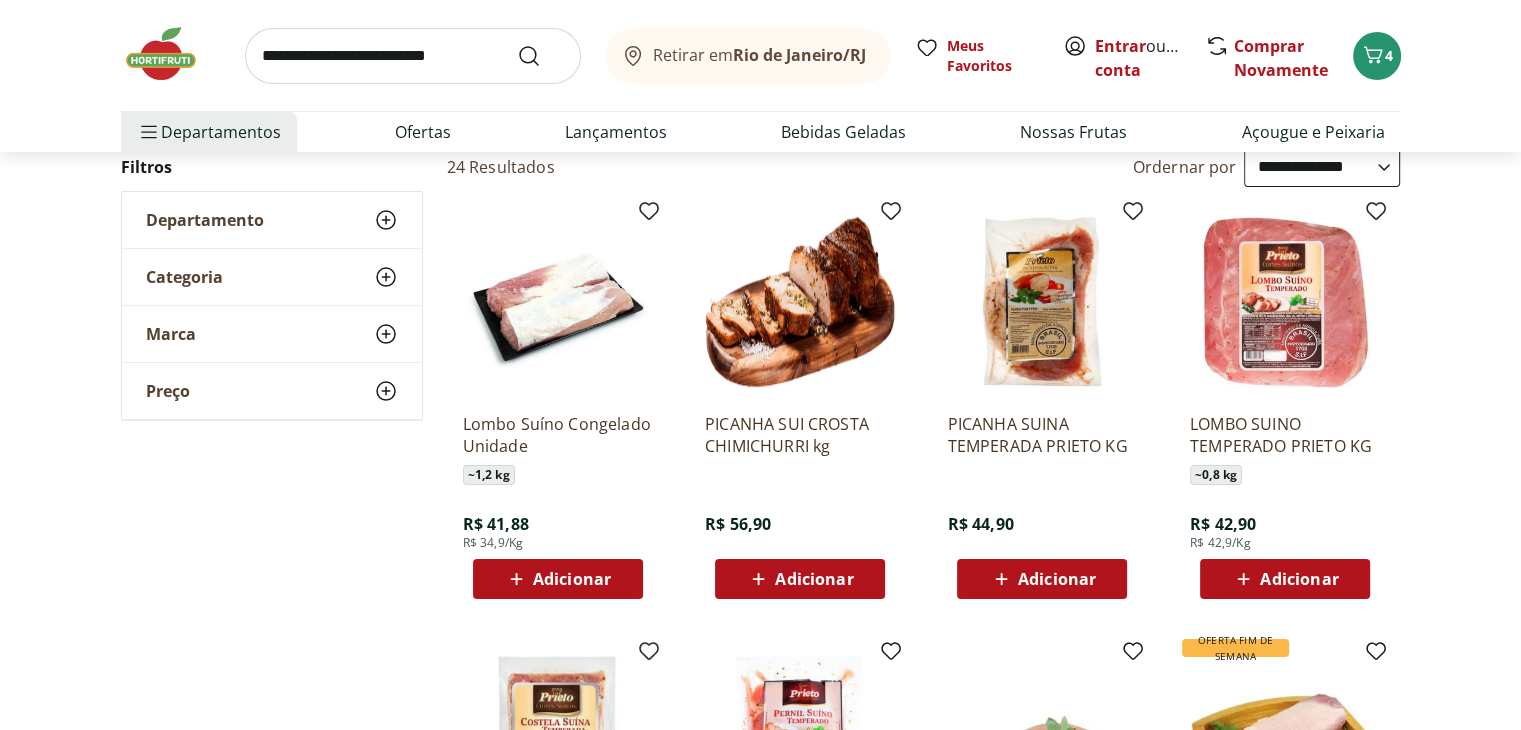 click on "Adicionar" at bounding box center [1299, 579] 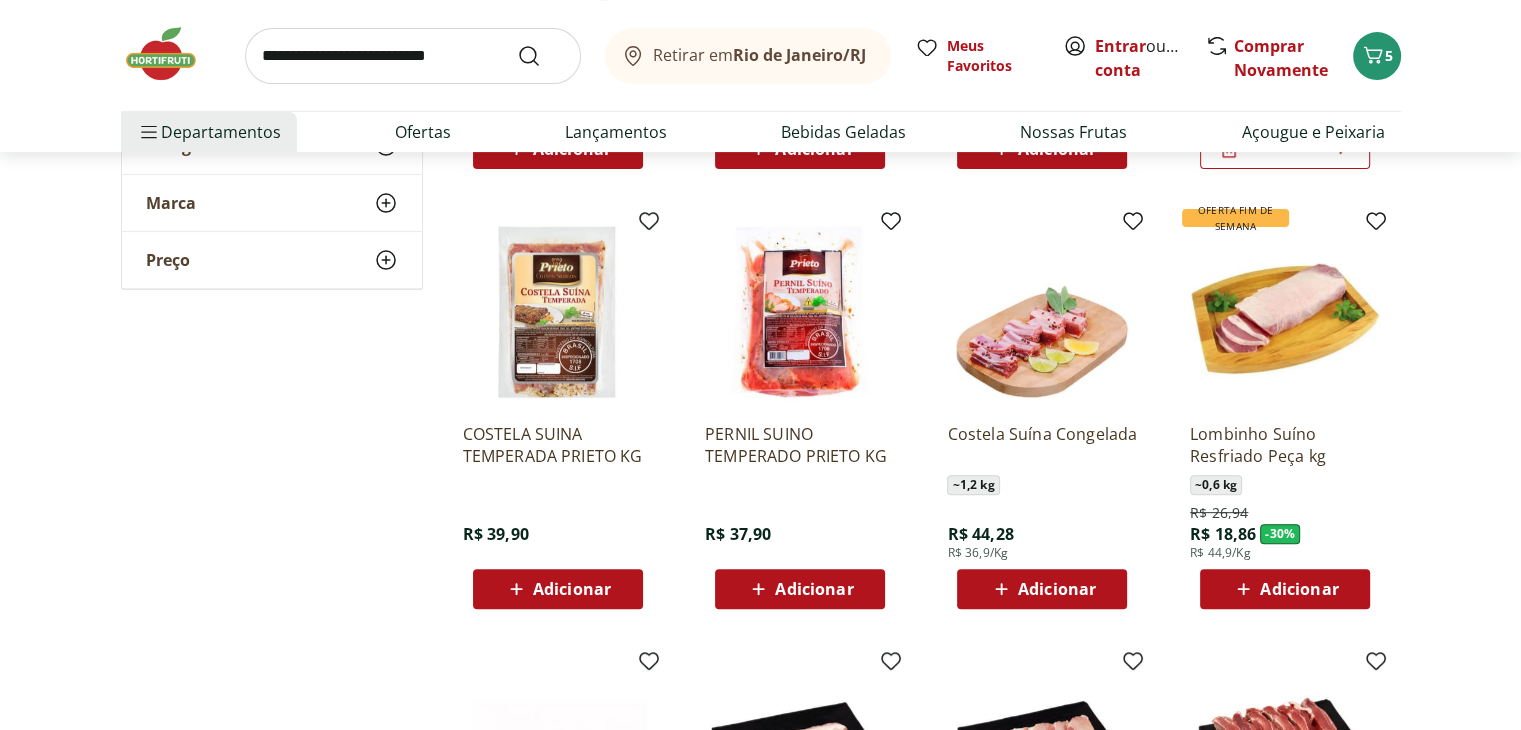 scroll, scrollTop: 557, scrollLeft: 0, axis: vertical 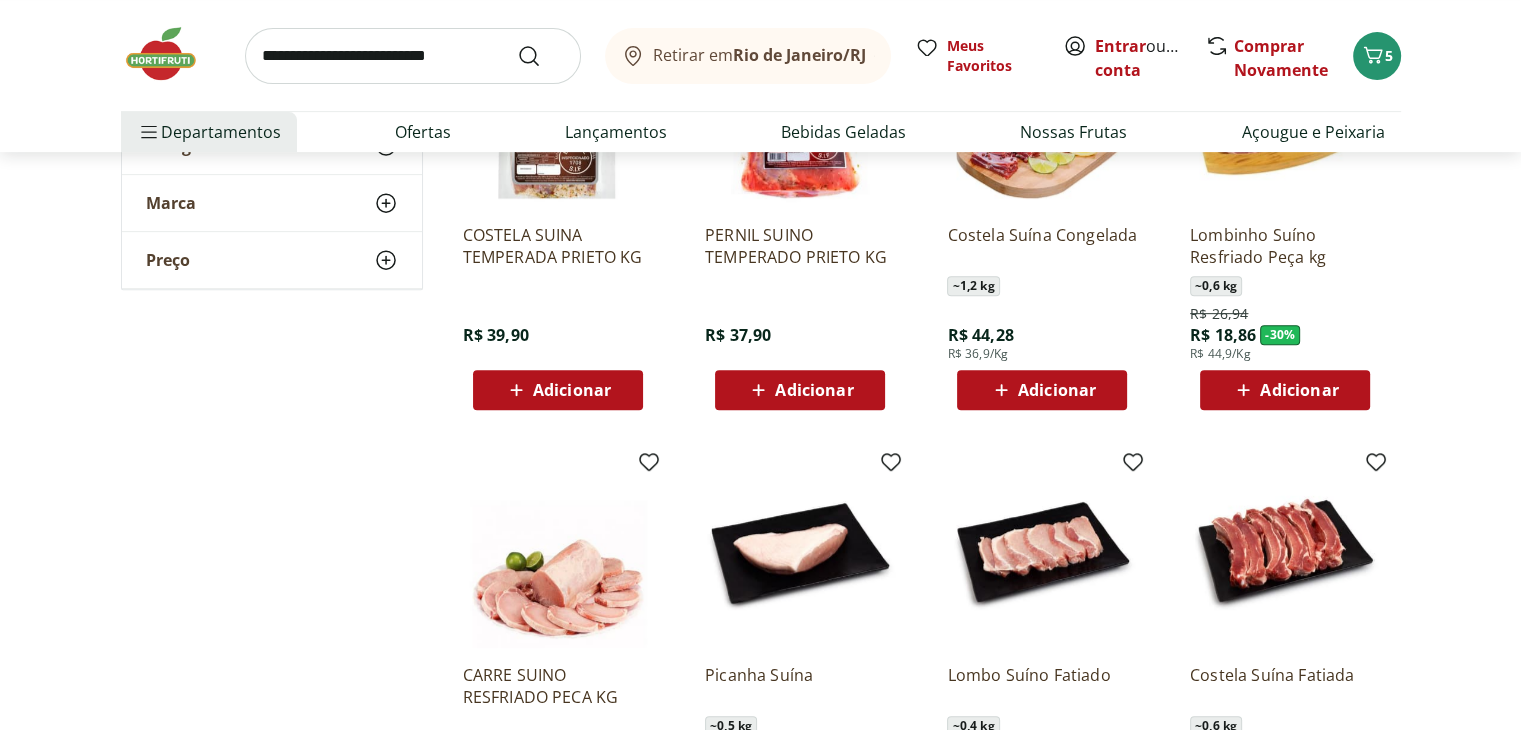 click on "Adicionar" at bounding box center (814, 390) 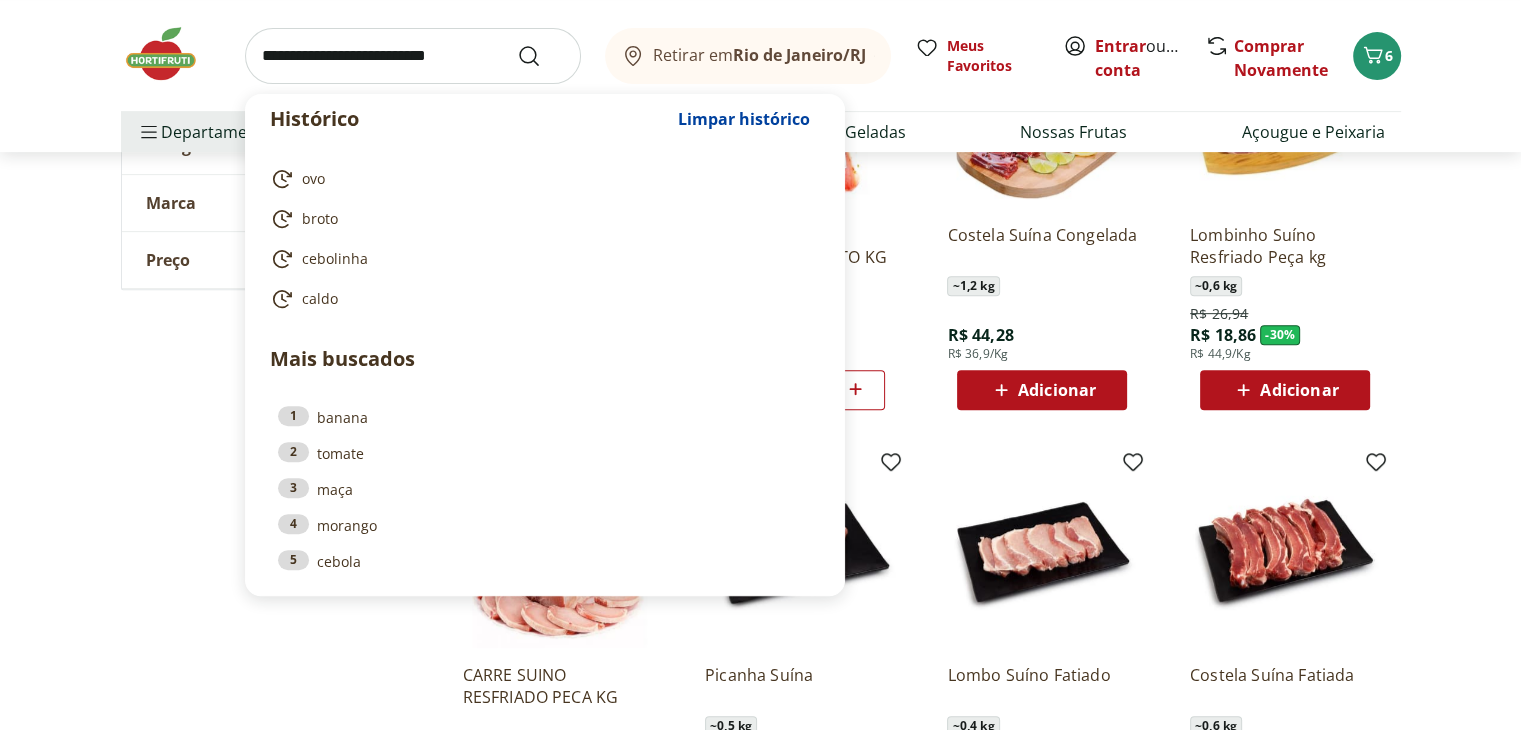 click at bounding box center (413, 56) 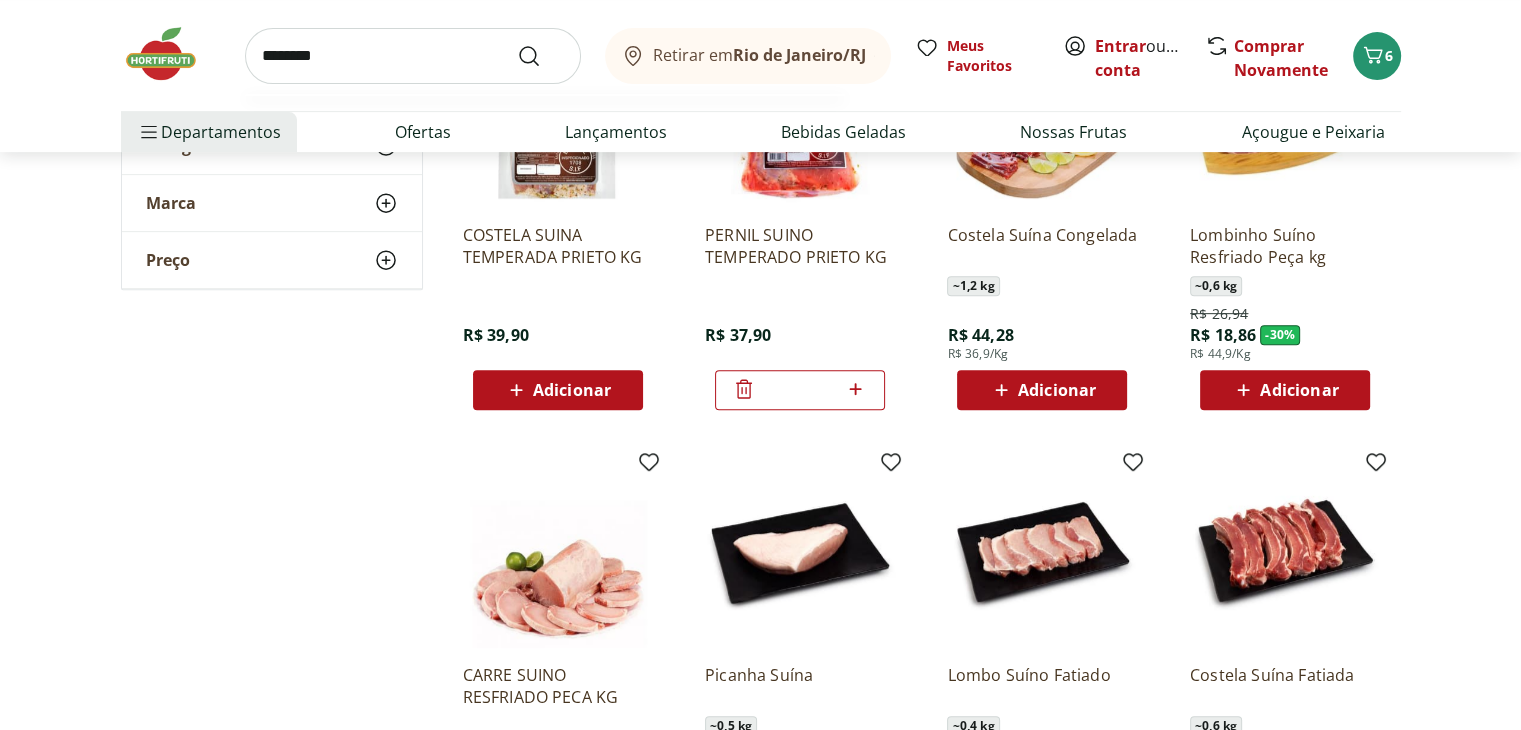 type on "********" 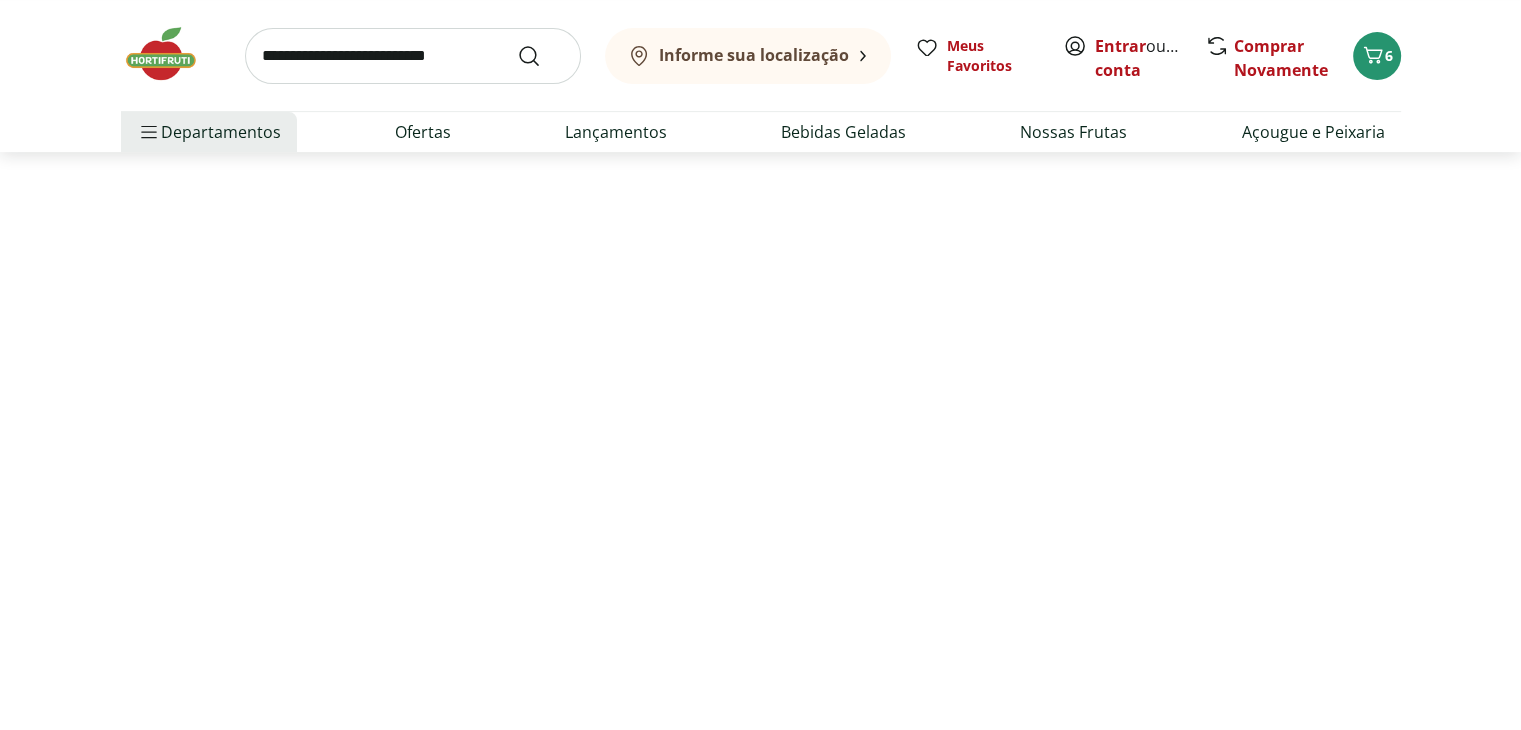 scroll, scrollTop: 0, scrollLeft: 0, axis: both 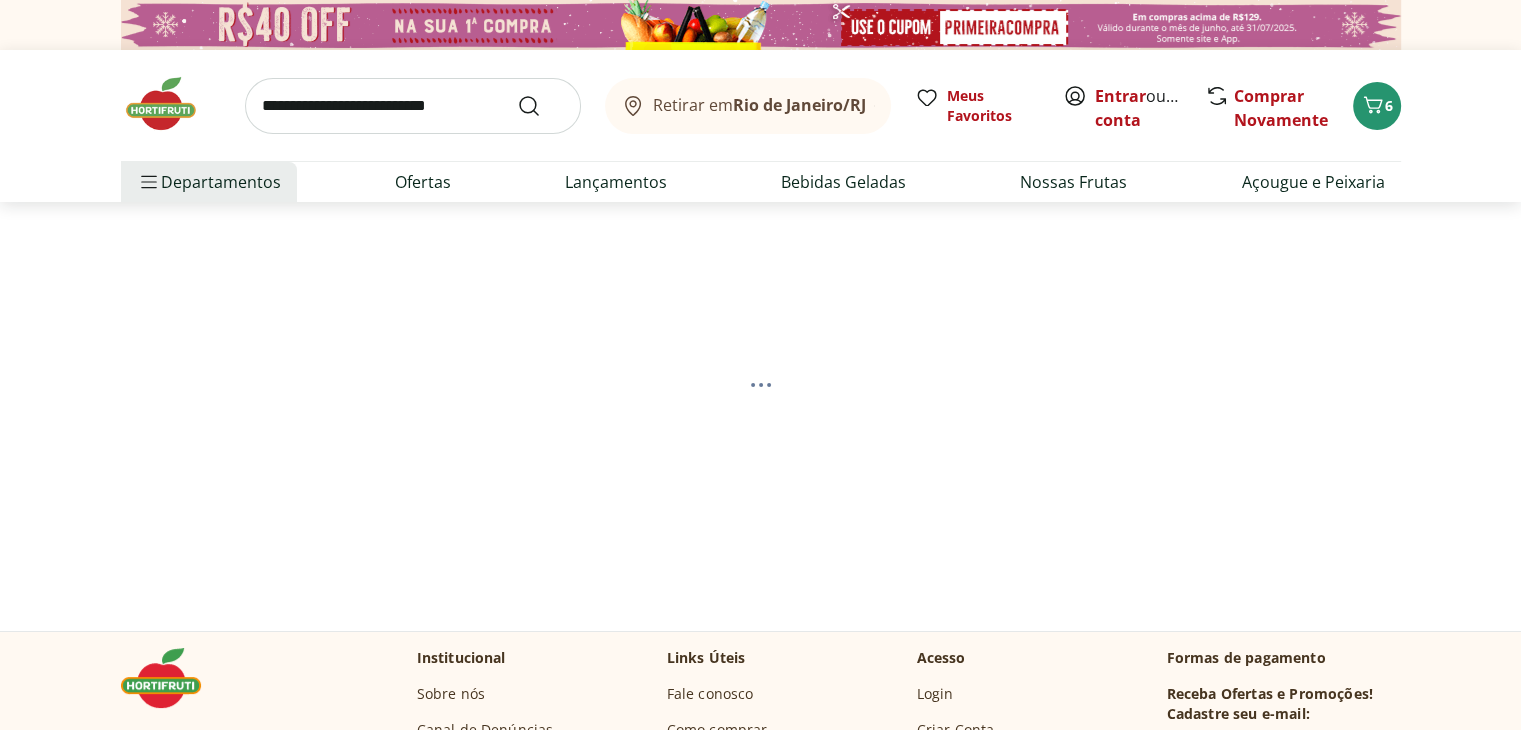 select on "**********" 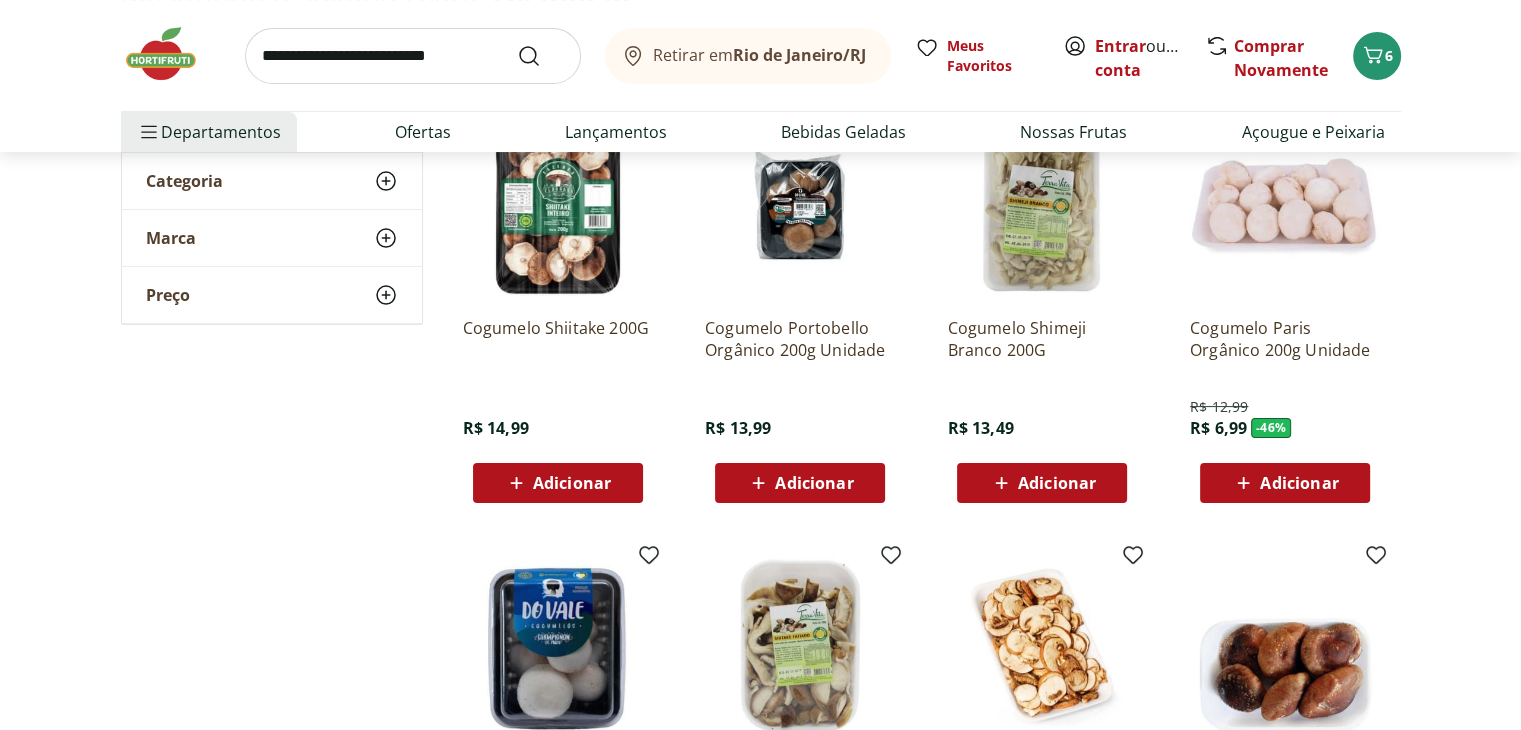 scroll, scrollTop: 305, scrollLeft: 0, axis: vertical 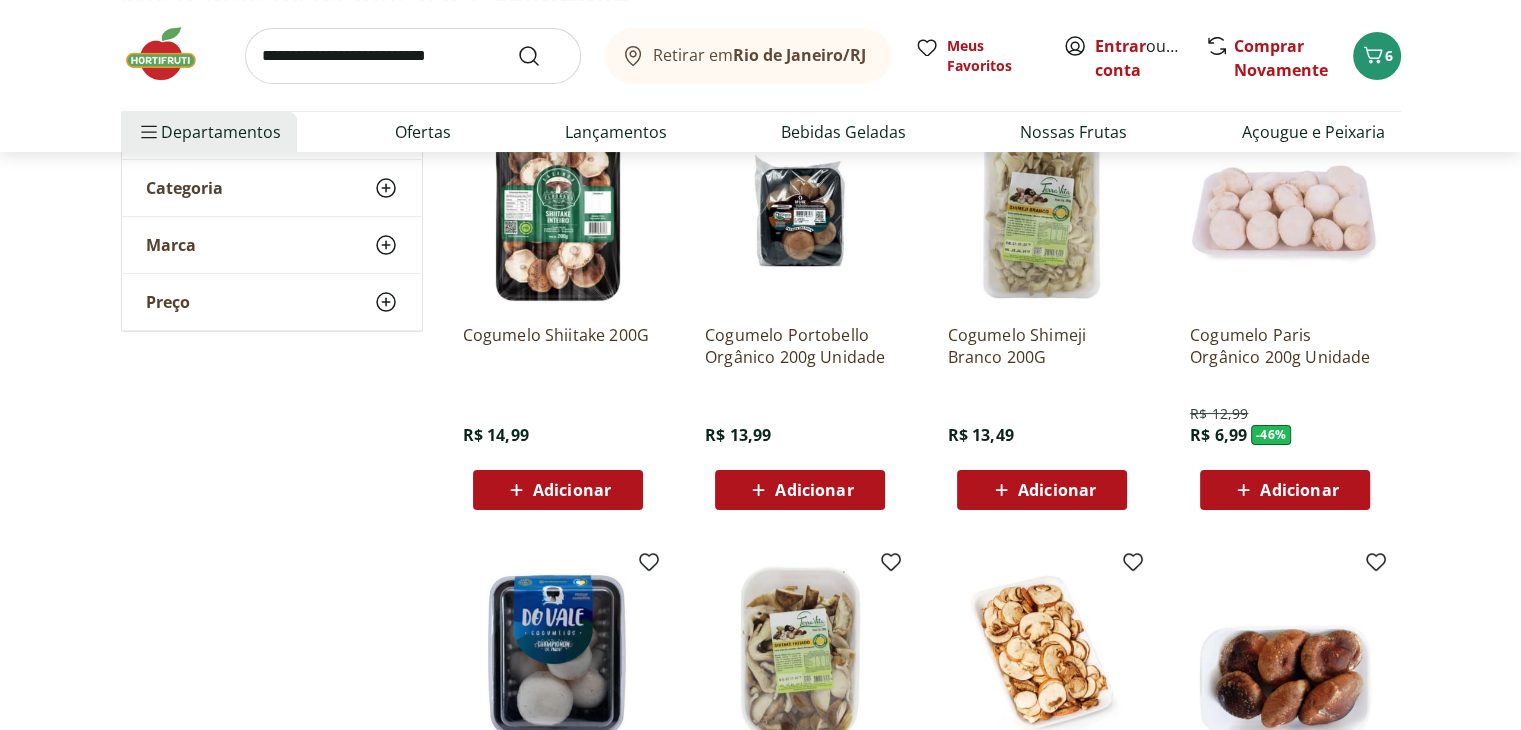click on "Adicionar" at bounding box center [572, 490] 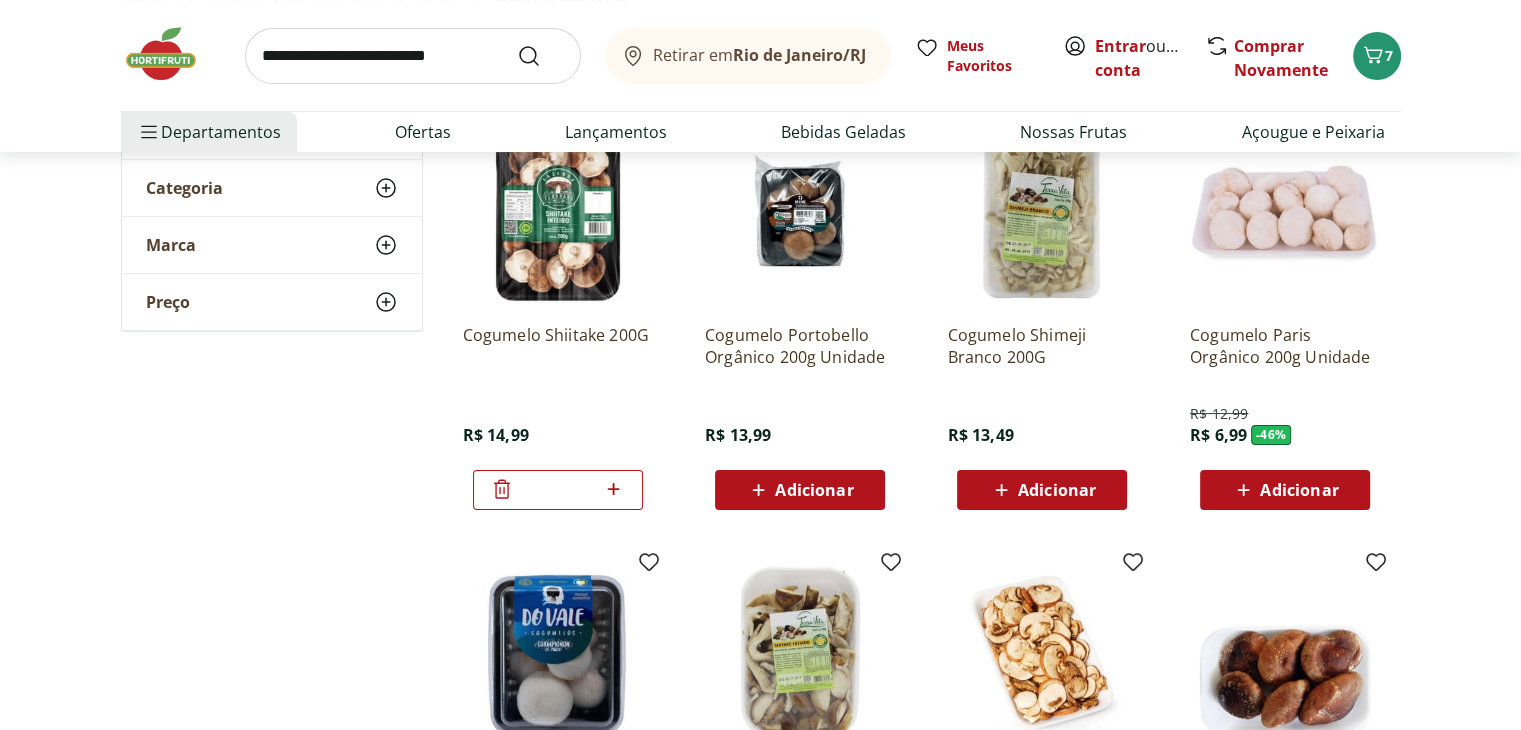 click on "Adicionar" at bounding box center (1299, 490) 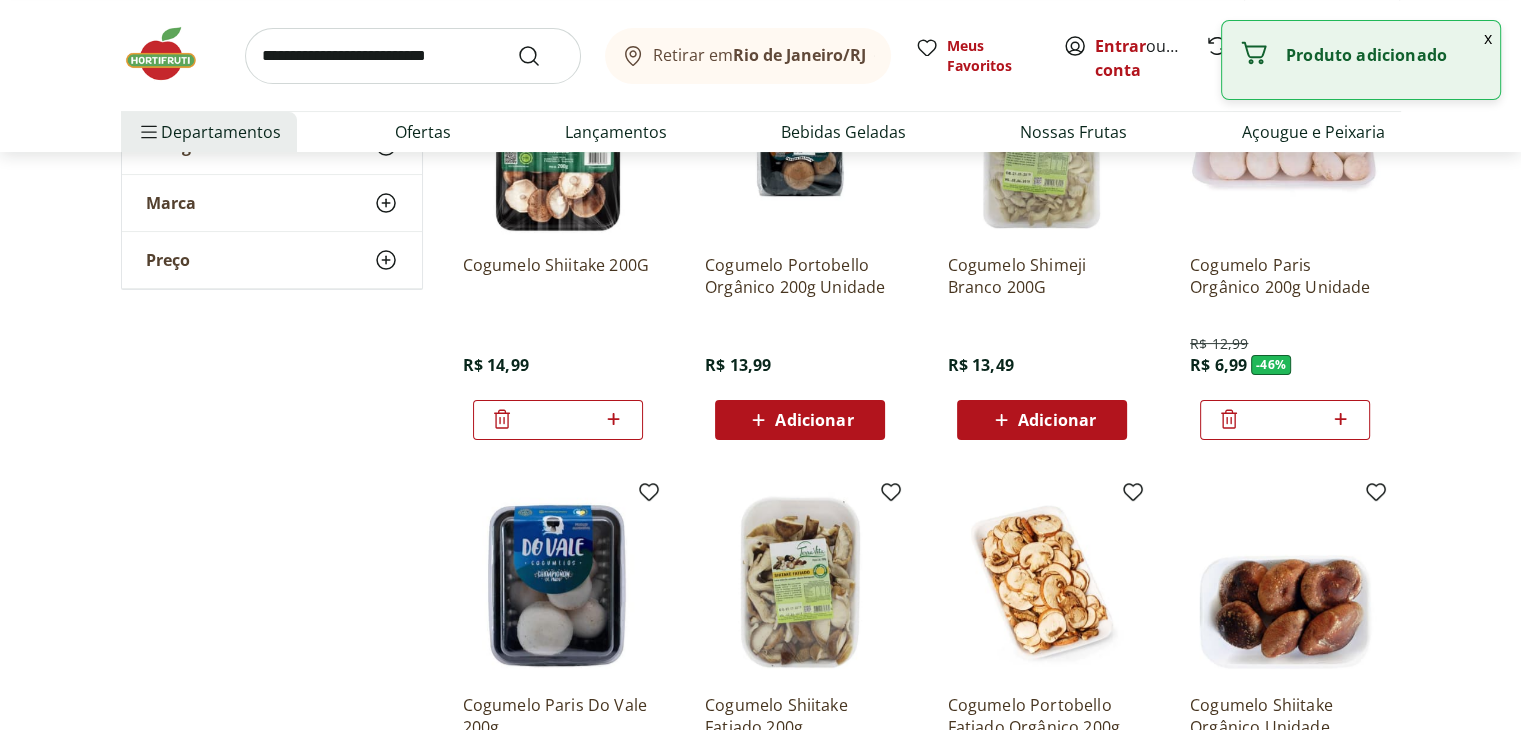 scroll, scrollTop: 363, scrollLeft: 0, axis: vertical 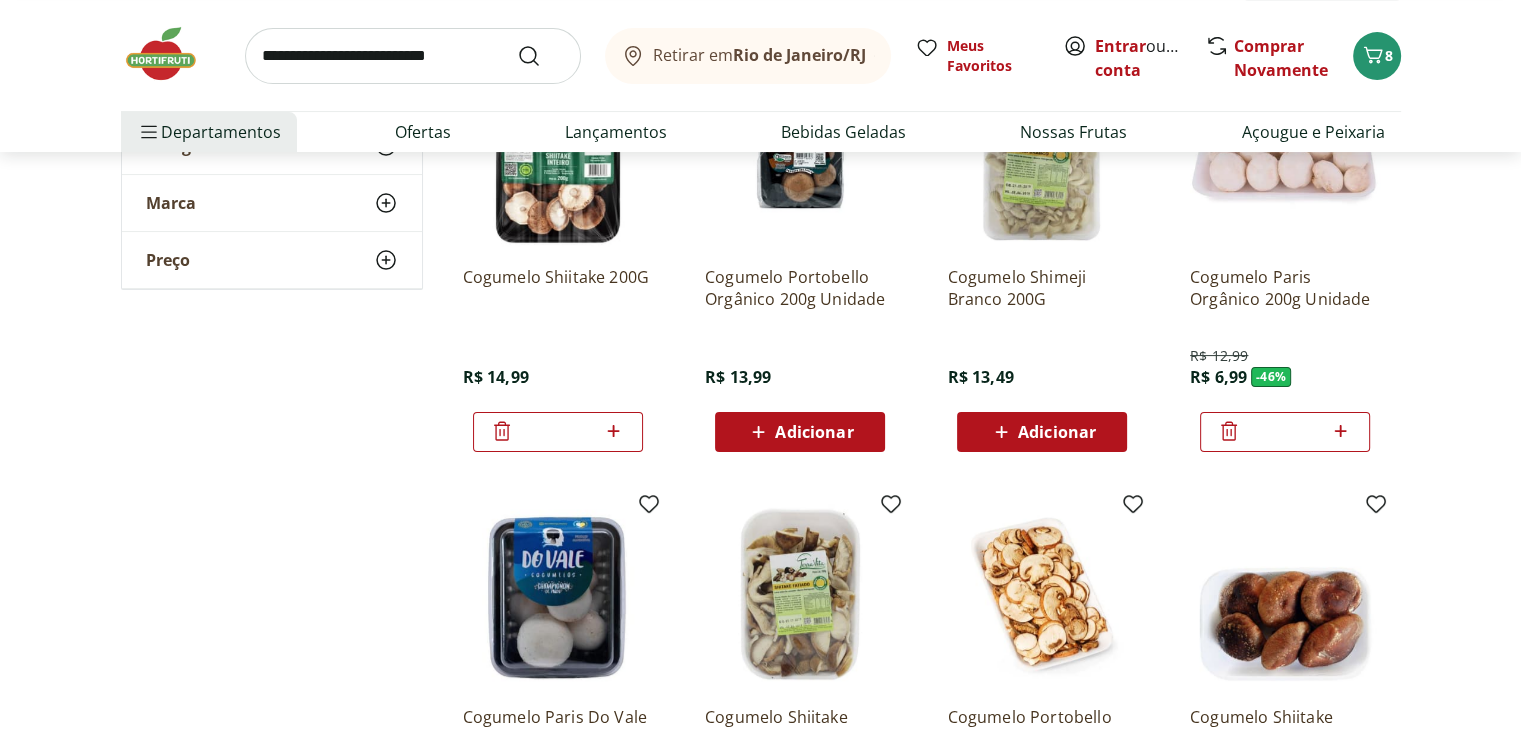 click 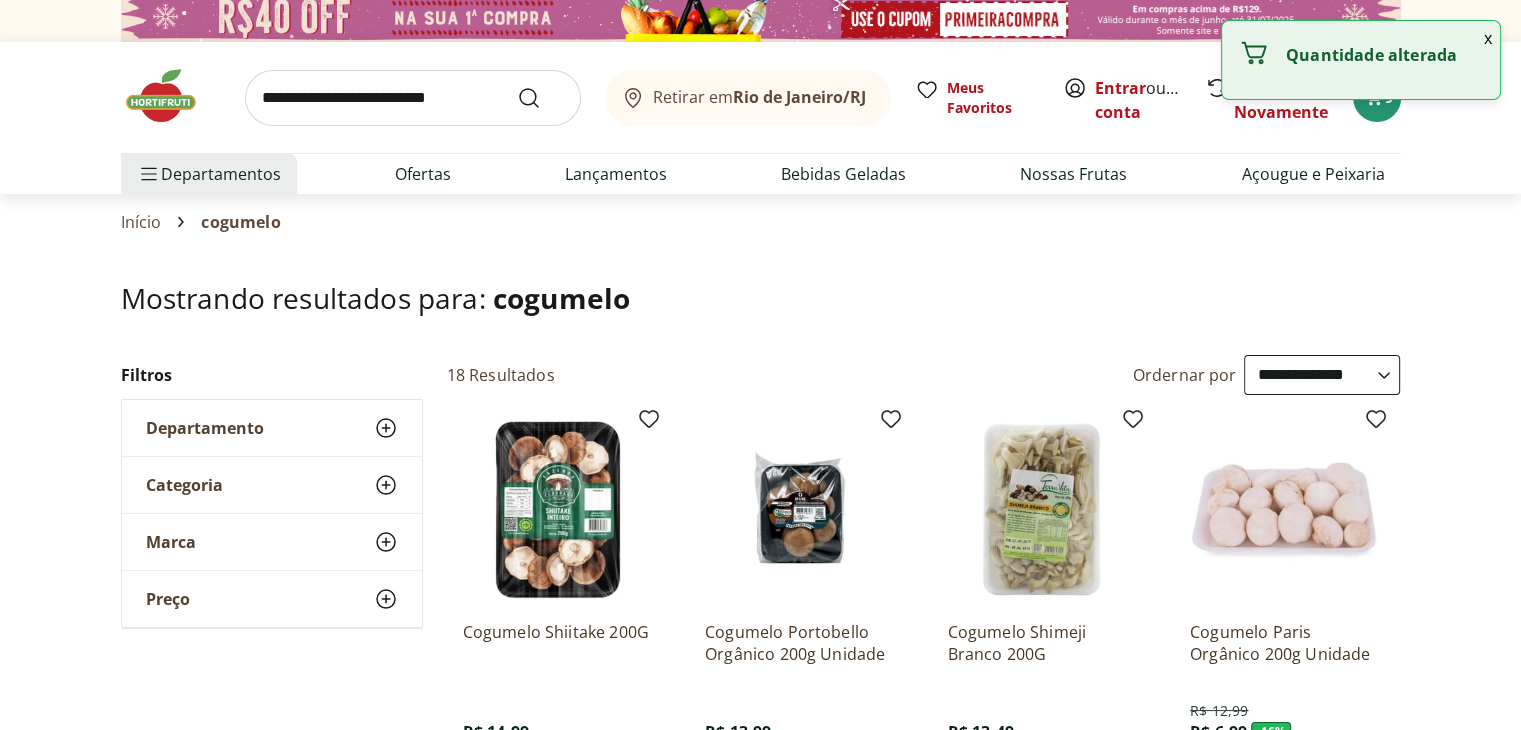 scroll, scrollTop: 0, scrollLeft: 0, axis: both 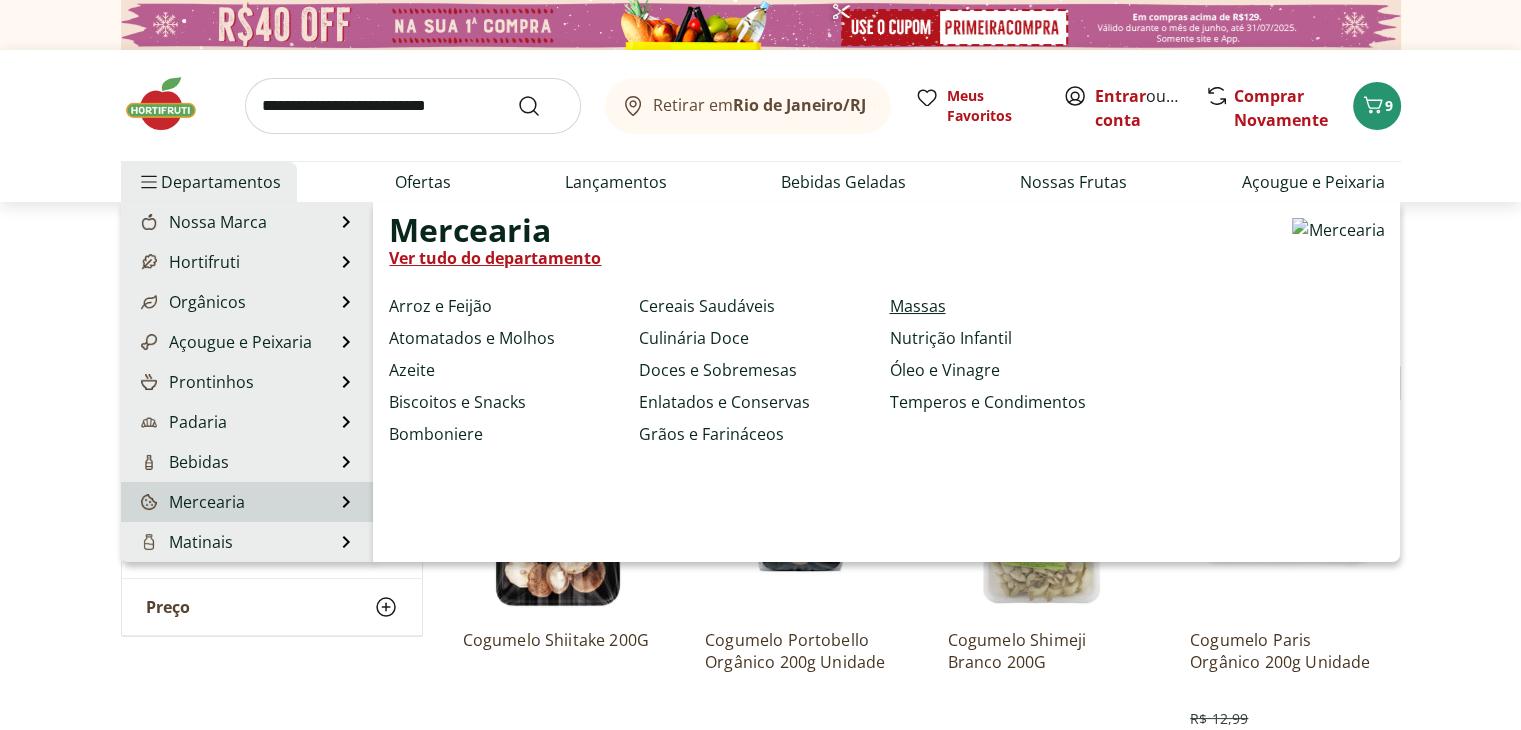 click on "Massas" at bounding box center [917, 306] 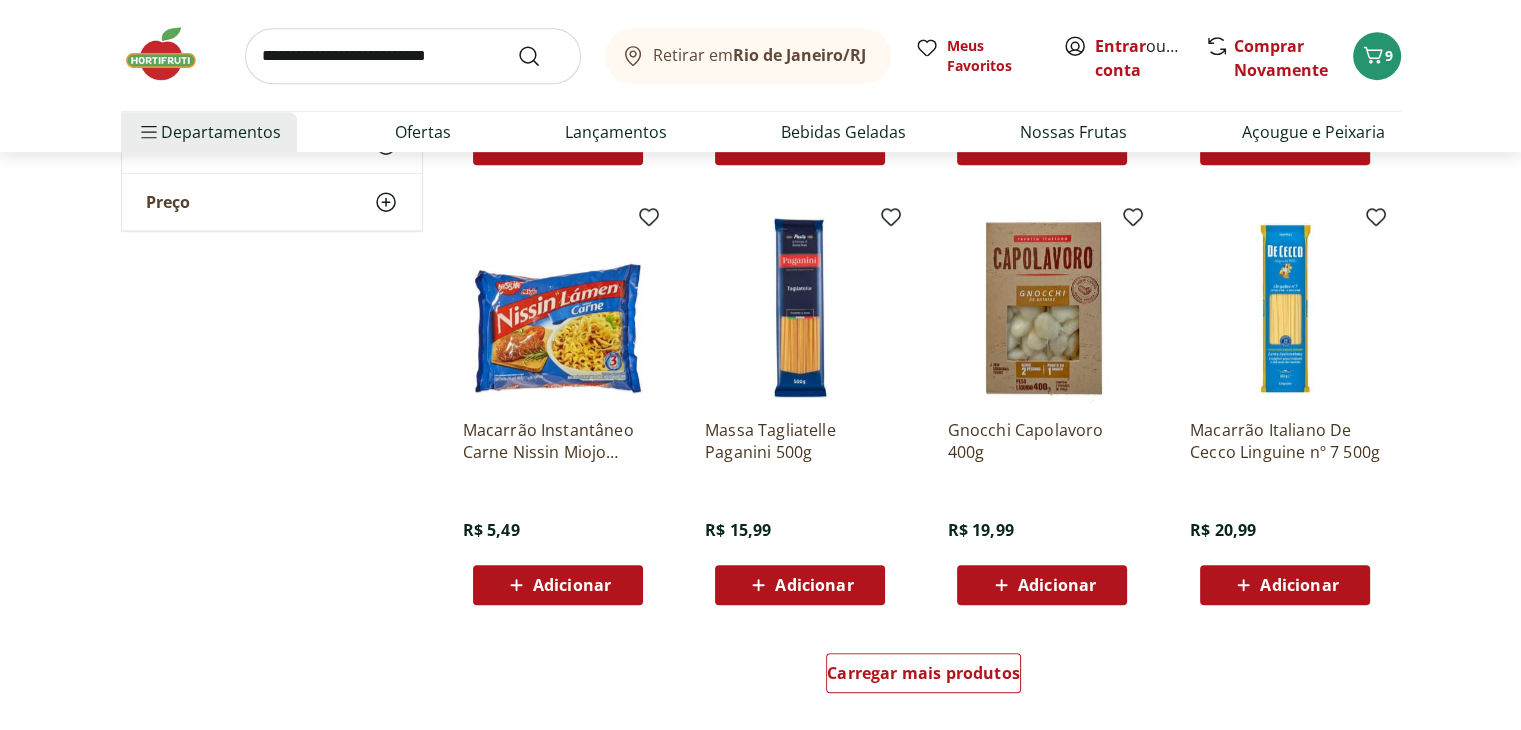 scroll, scrollTop: 1040, scrollLeft: 0, axis: vertical 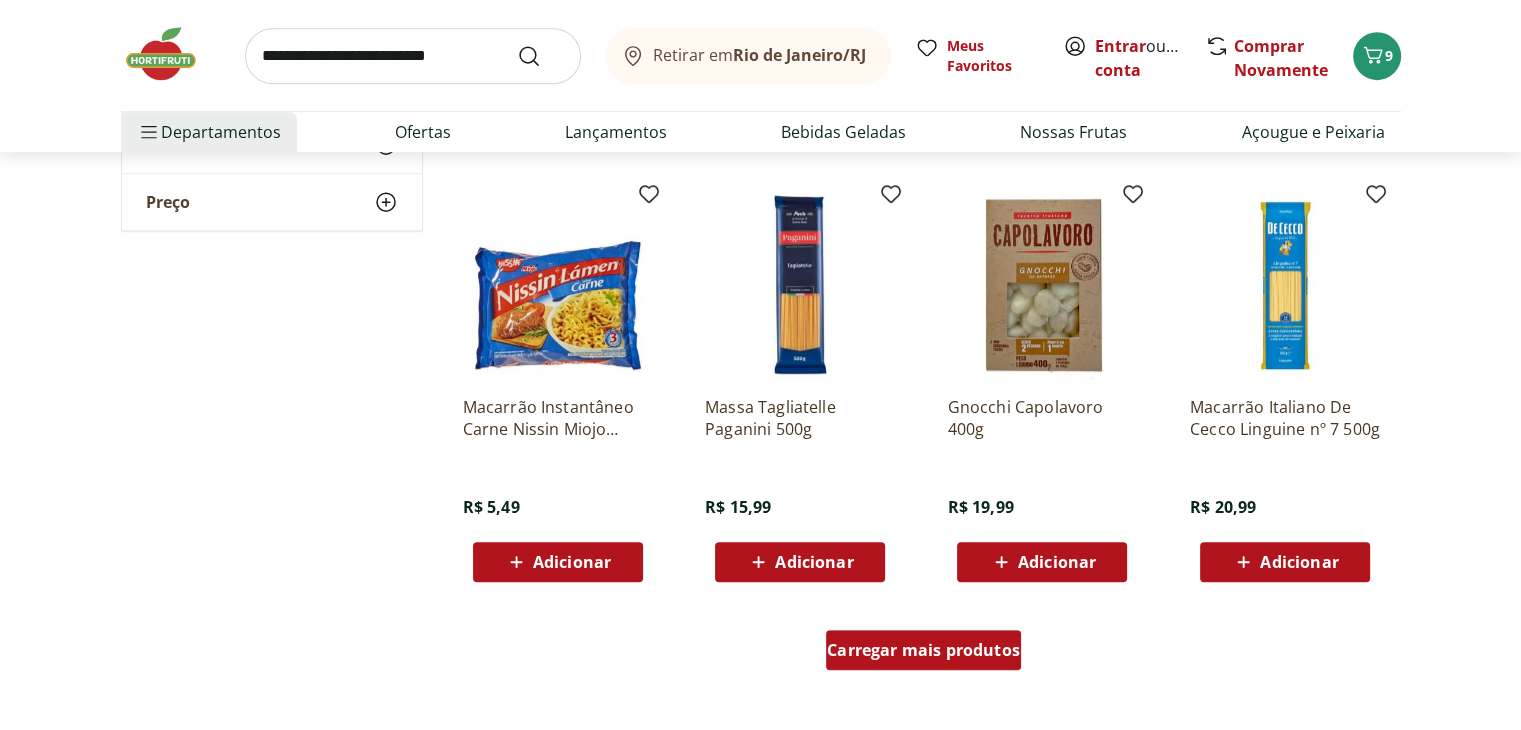click on "Carregar mais produtos" at bounding box center [923, 650] 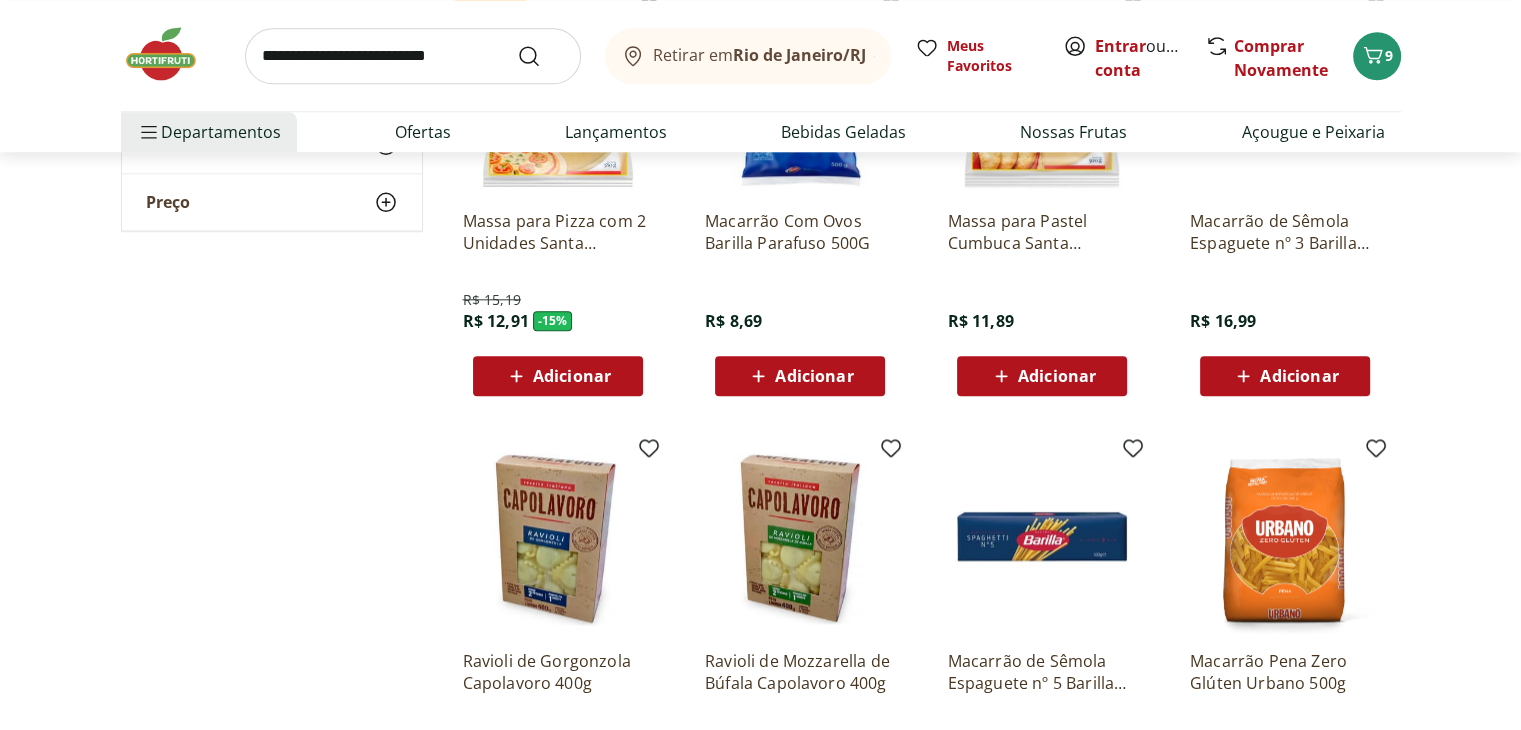 scroll, scrollTop: 2100, scrollLeft: 0, axis: vertical 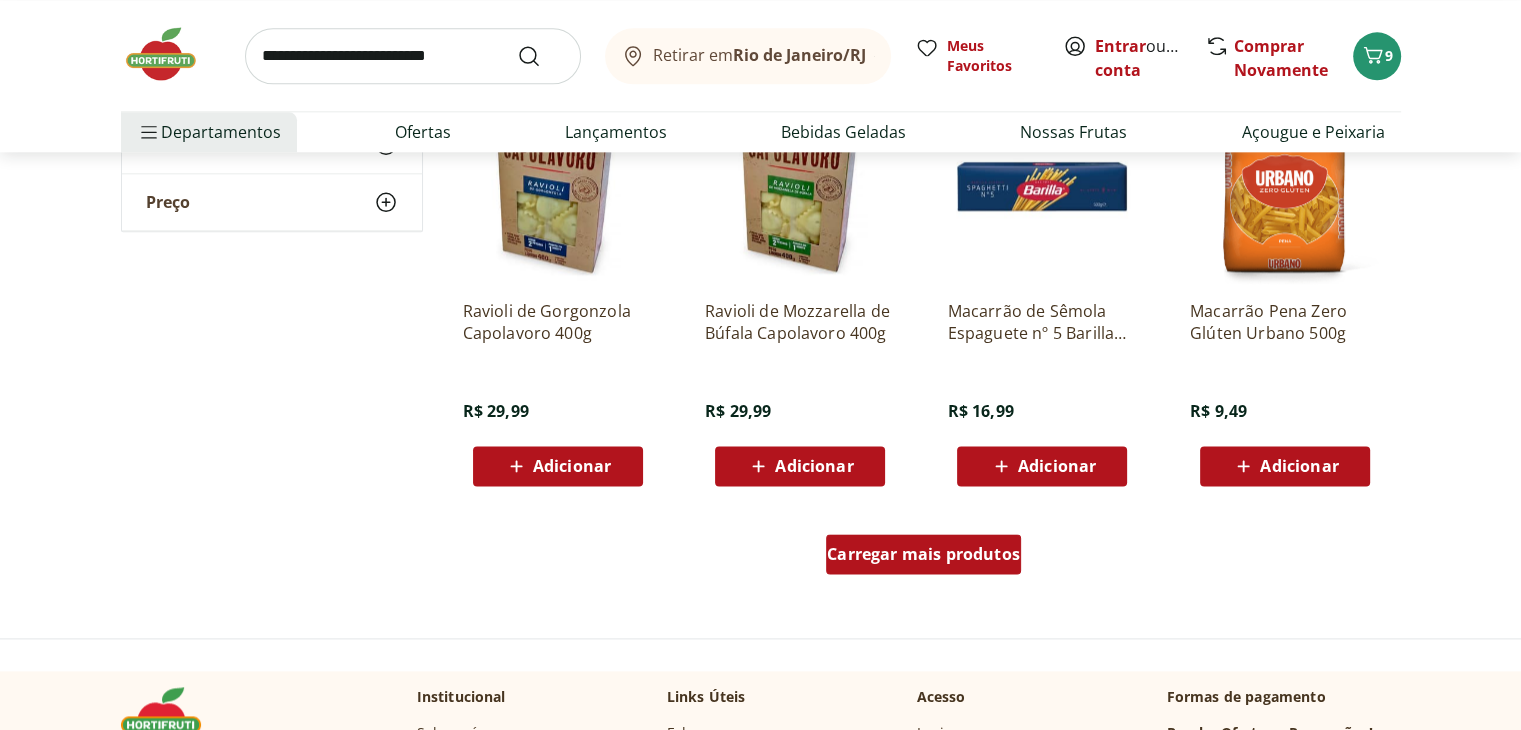 click on "Carregar mais produtos" at bounding box center [923, 554] 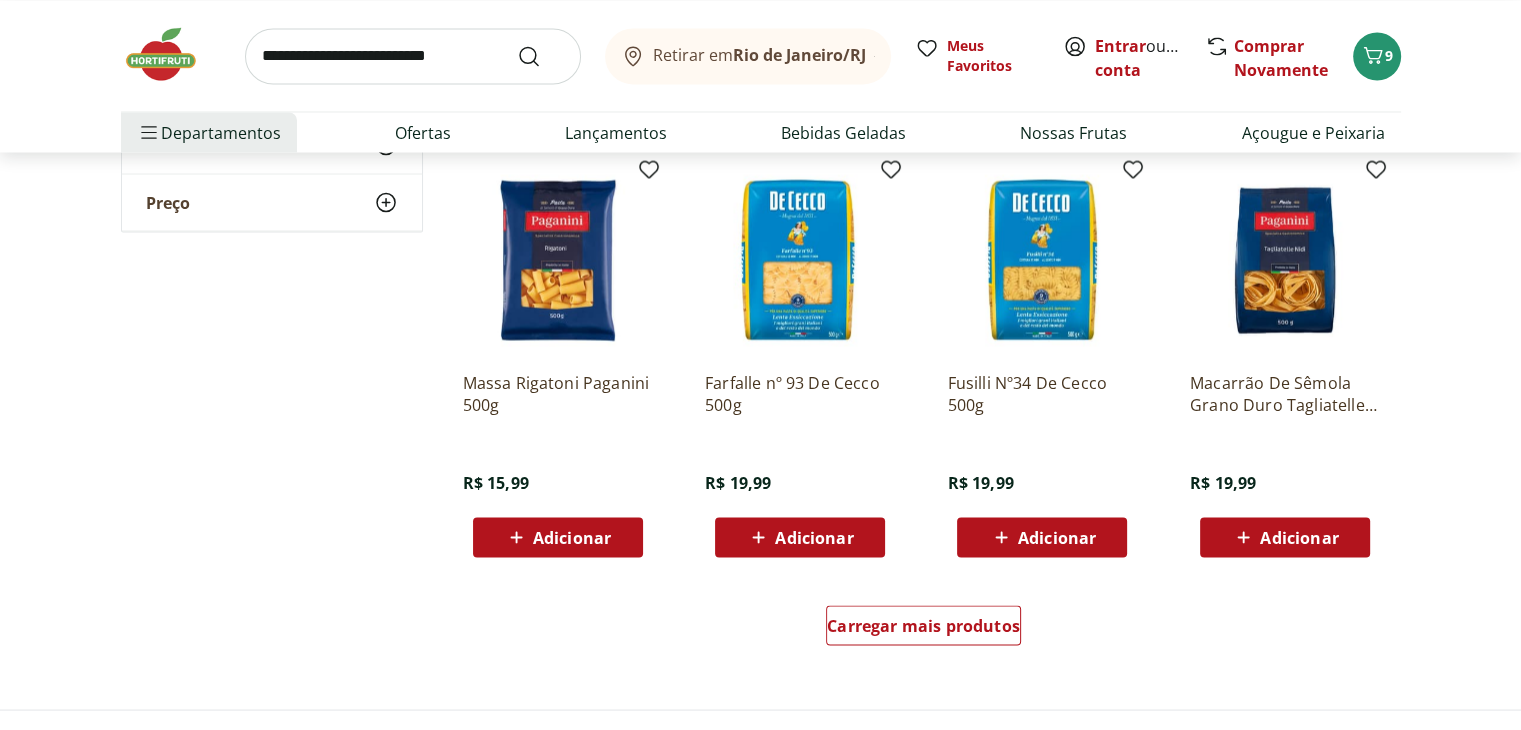 scroll, scrollTop: 3680, scrollLeft: 0, axis: vertical 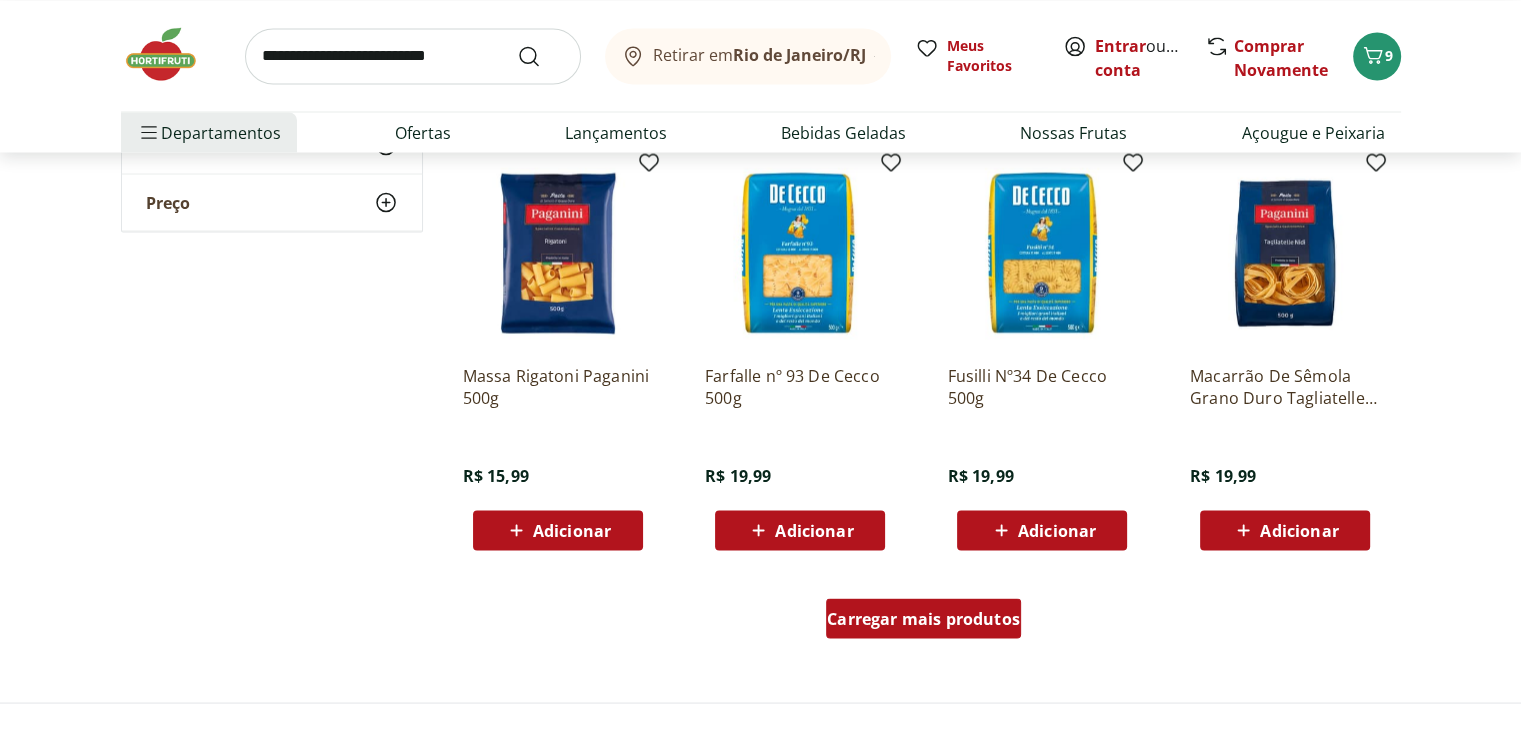 click on "Carregar mais produtos" at bounding box center (923, 618) 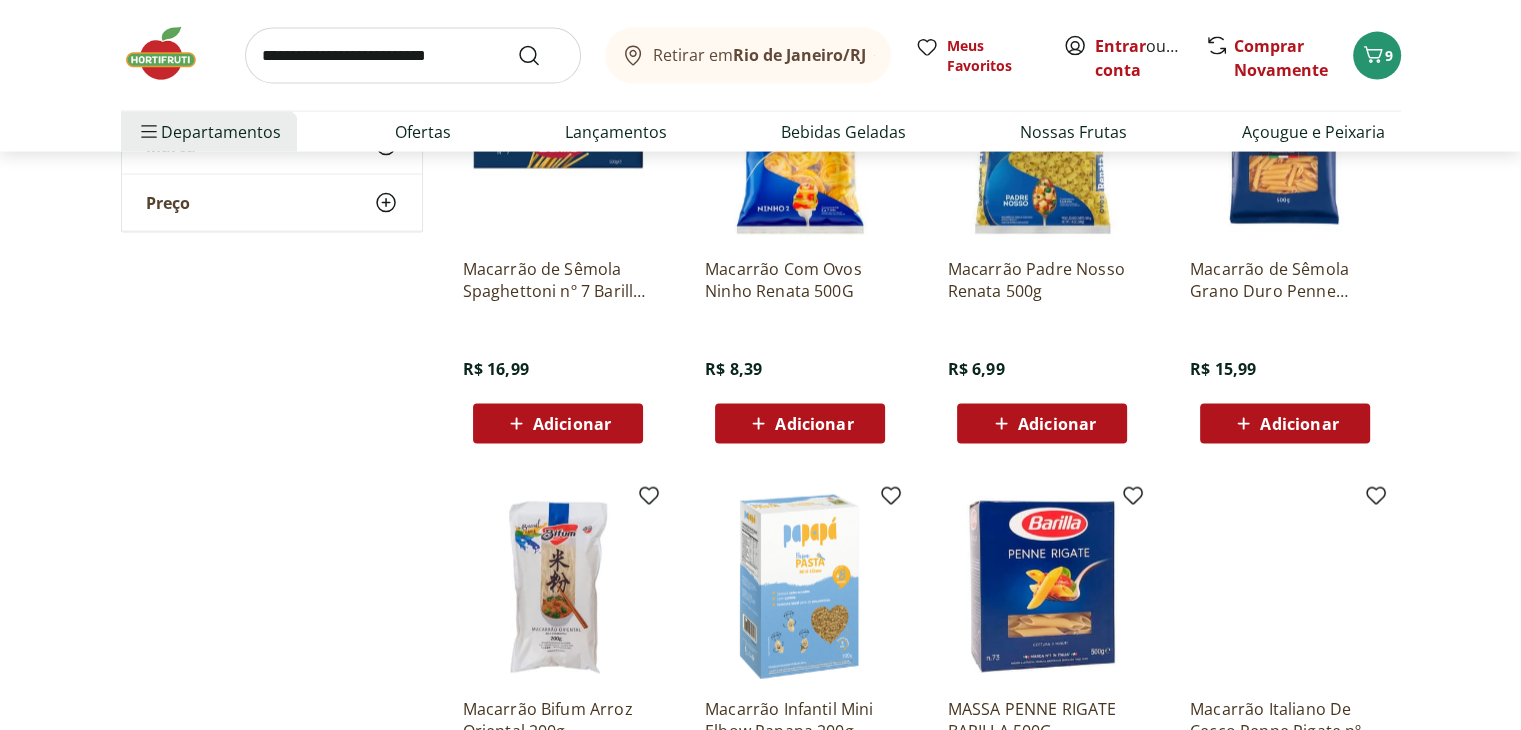 scroll, scrollTop: 4294, scrollLeft: 0, axis: vertical 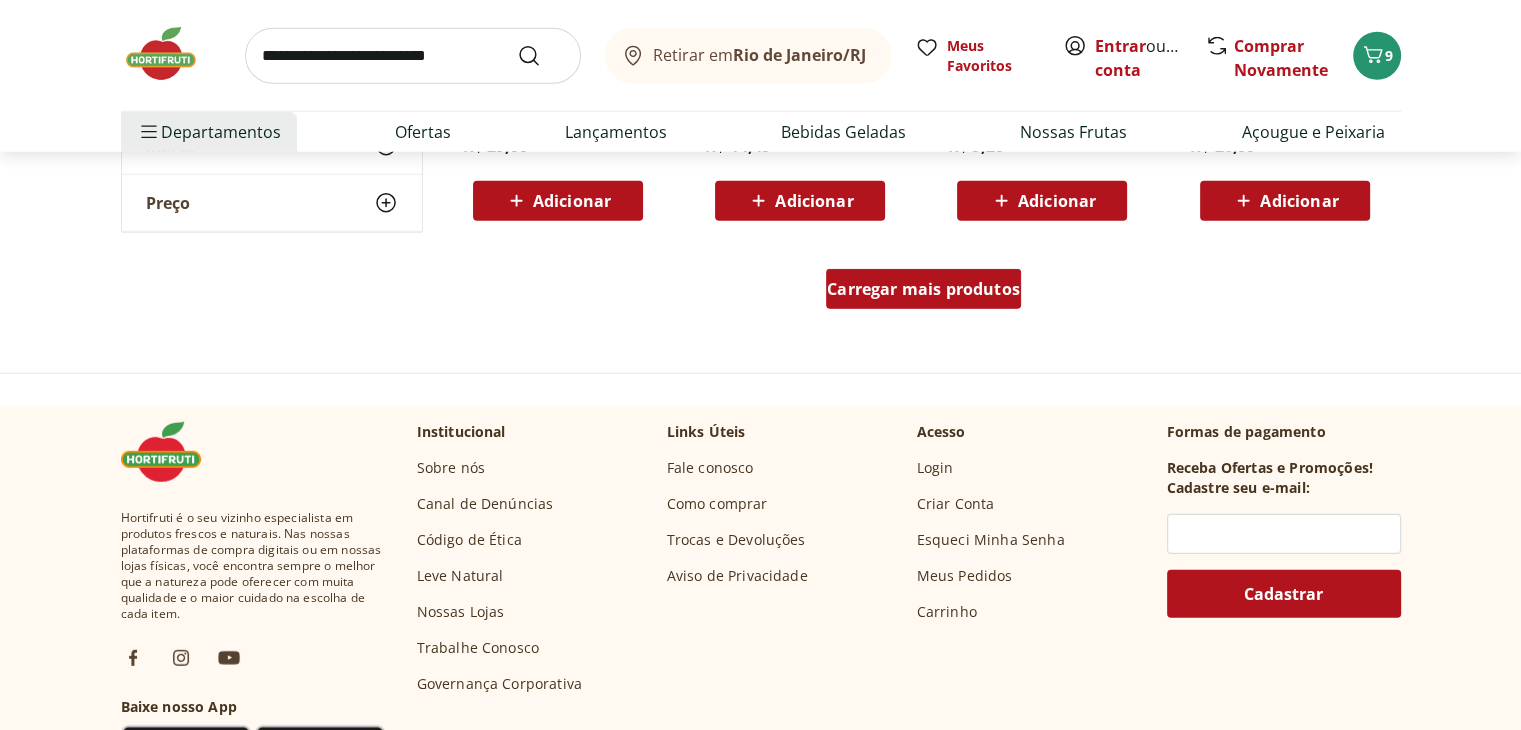 click on "Carregar mais produtos" at bounding box center (923, 289) 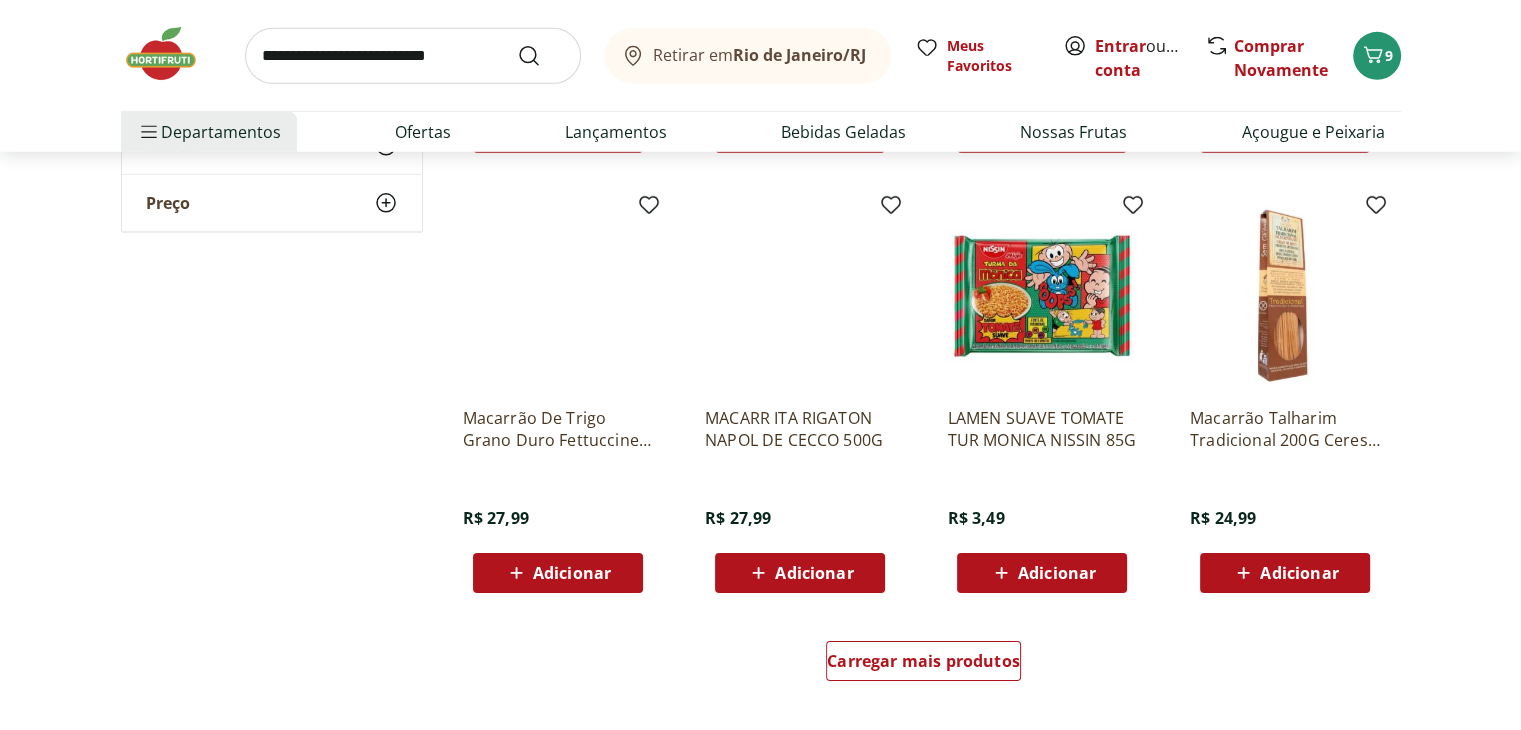 scroll, scrollTop: 6265, scrollLeft: 0, axis: vertical 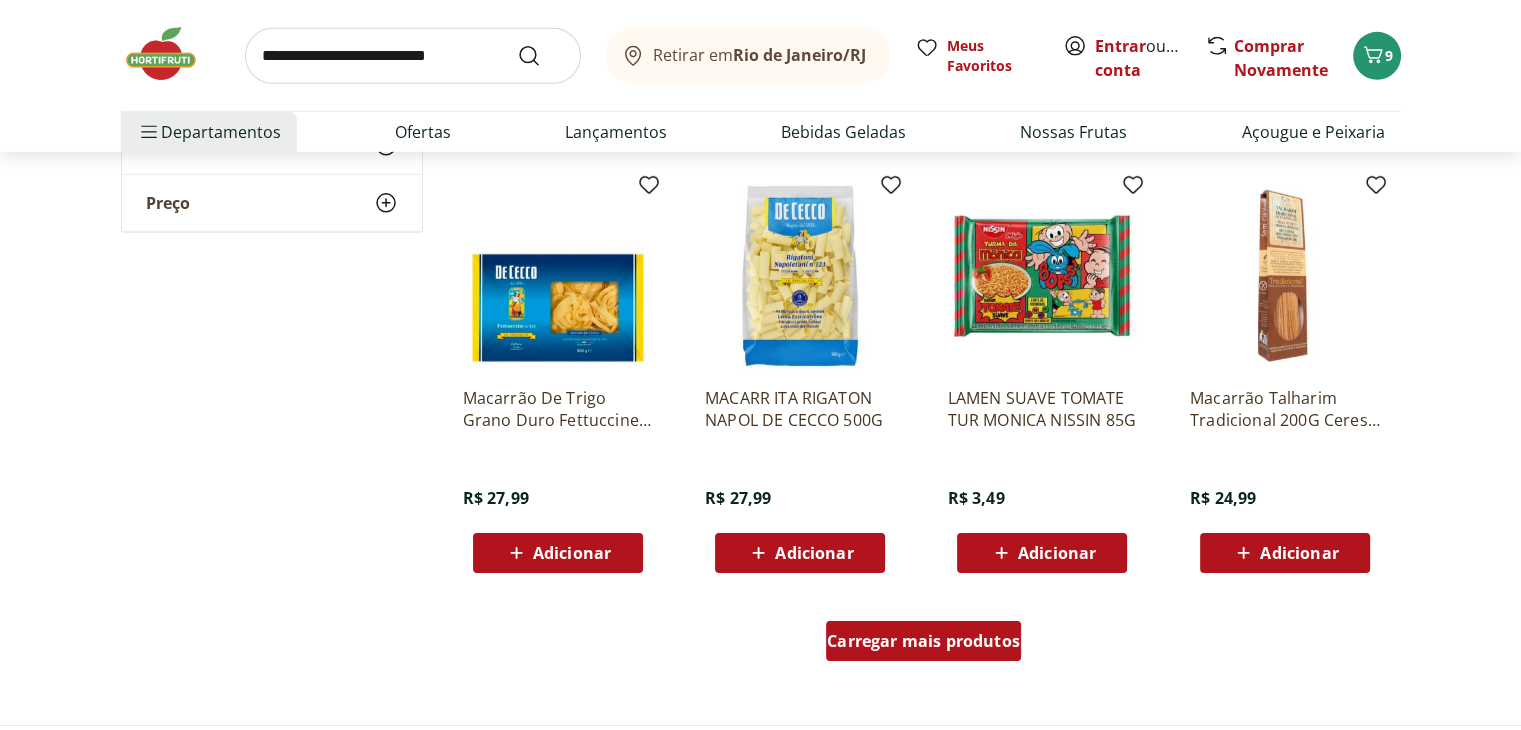 click on "Carregar mais produtos" at bounding box center [923, 641] 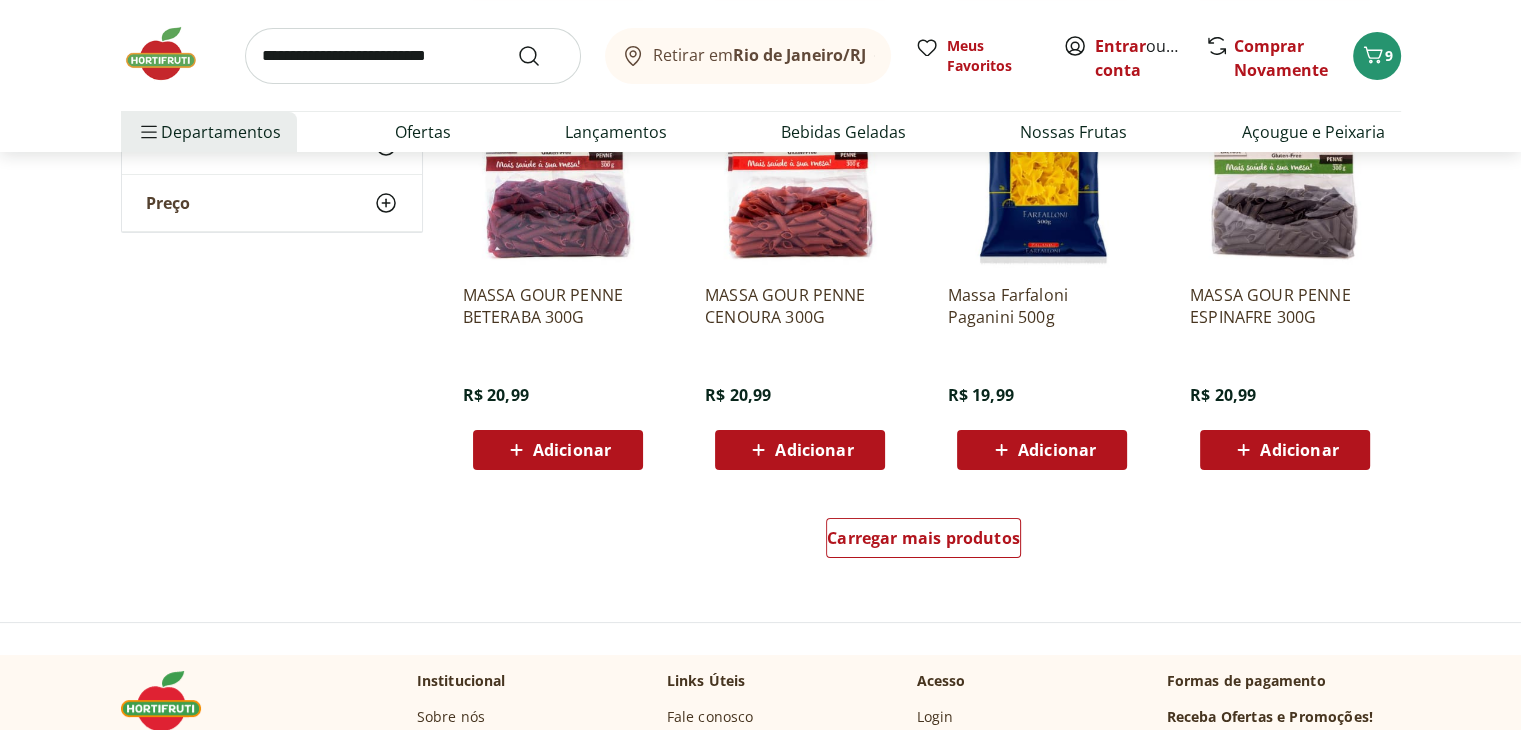 scroll, scrollTop: 7683, scrollLeft: 0, axis: vertical 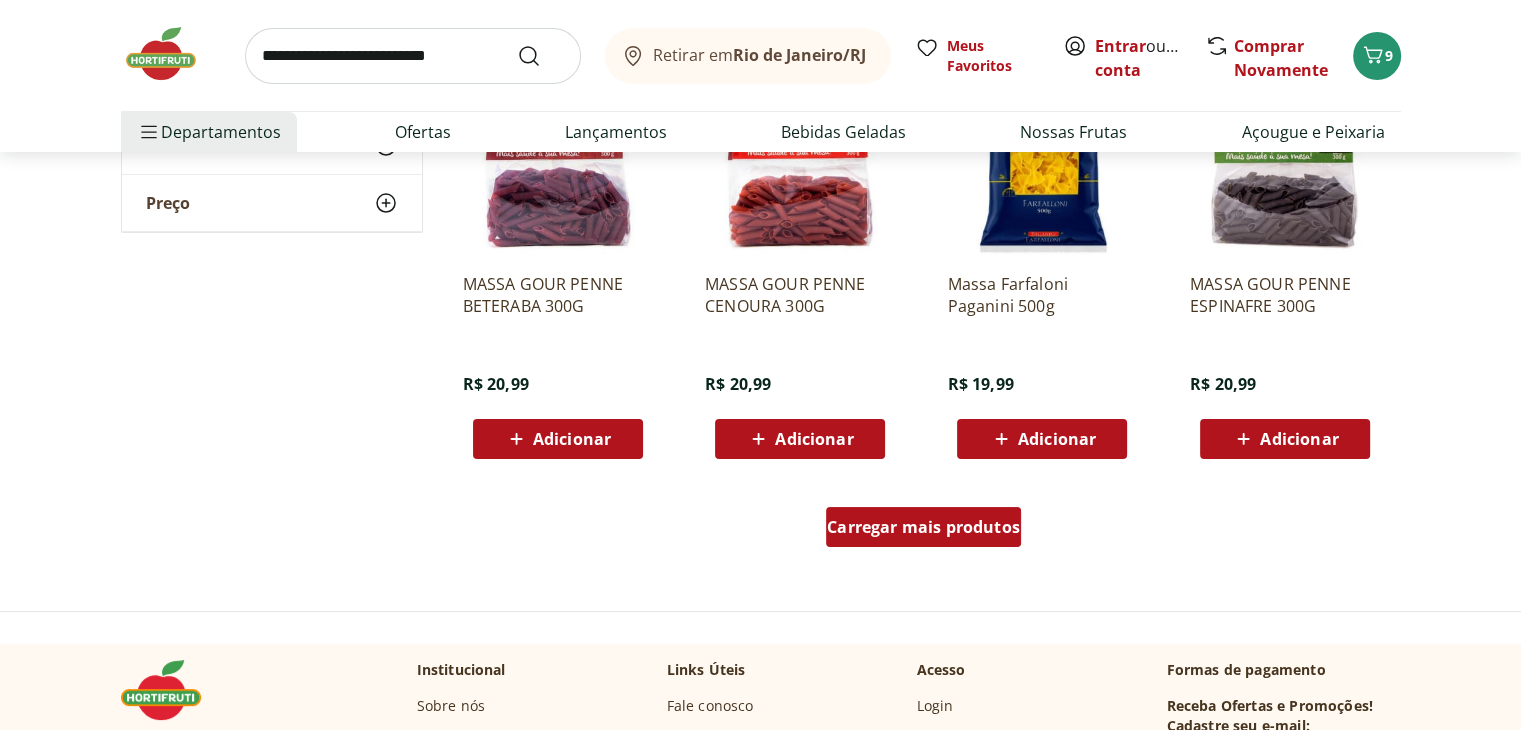 click on "Carregar mais produtos" at bounding box center (923, 527) 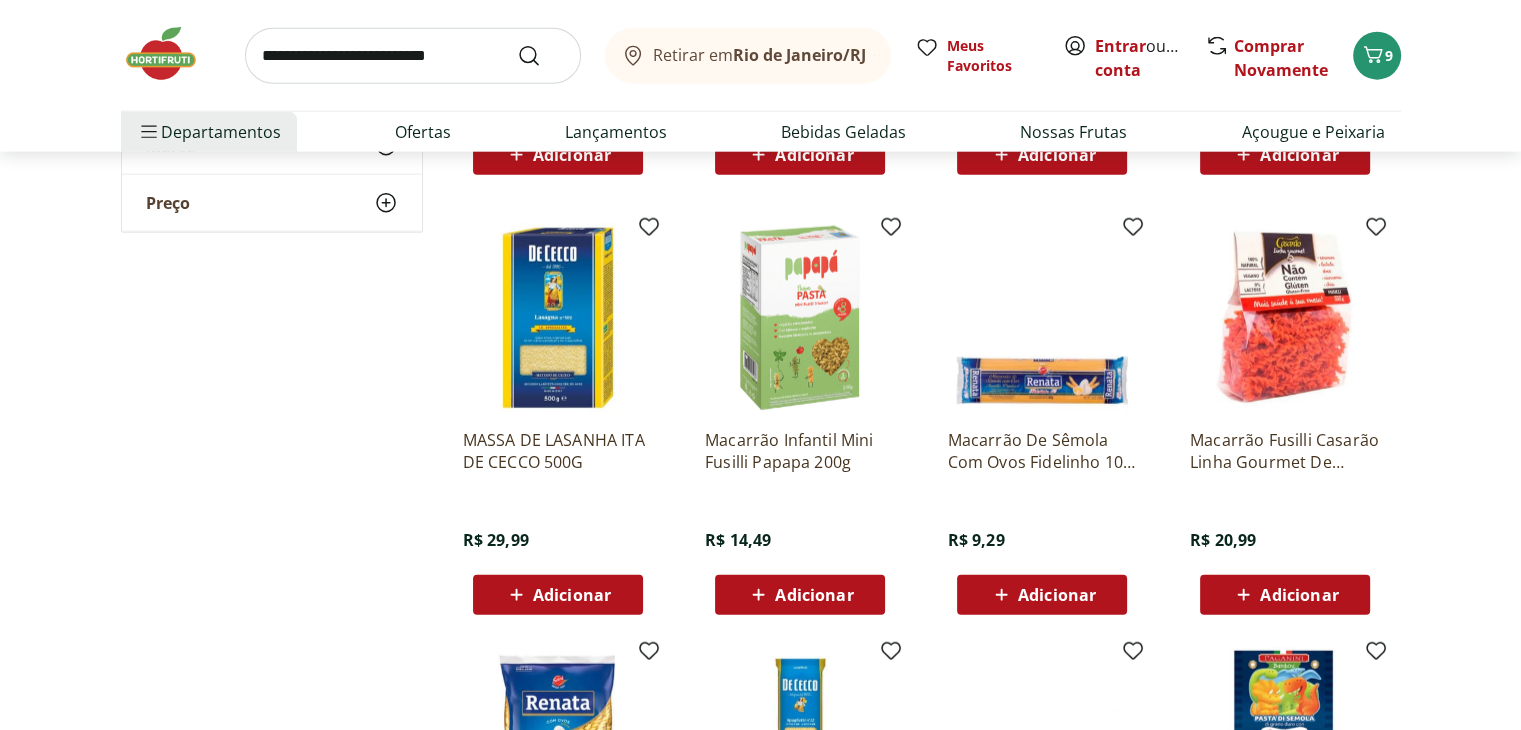 scroll, scrollTop: 0, scrollLeft: 0, axis: both 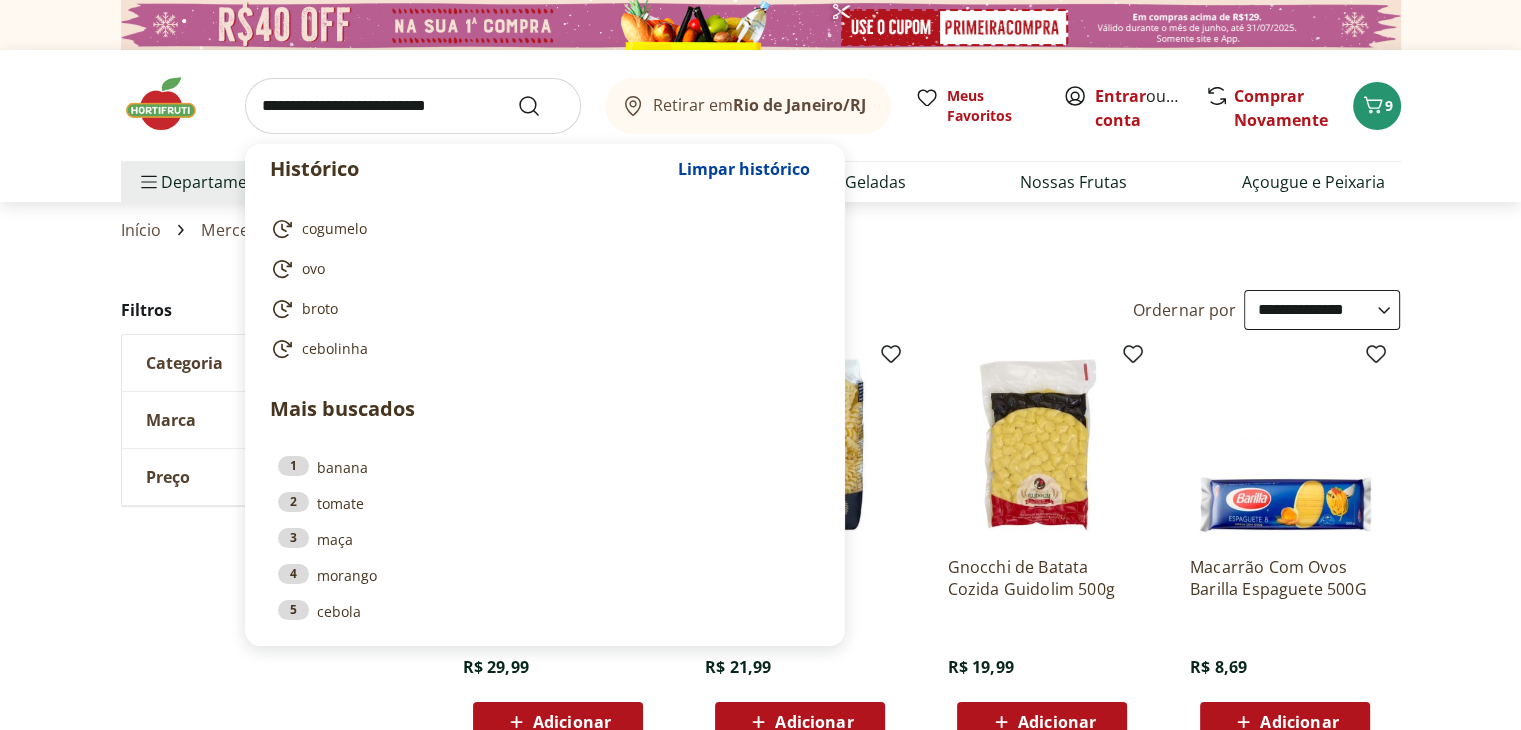 click at bounding box center (413, 106) 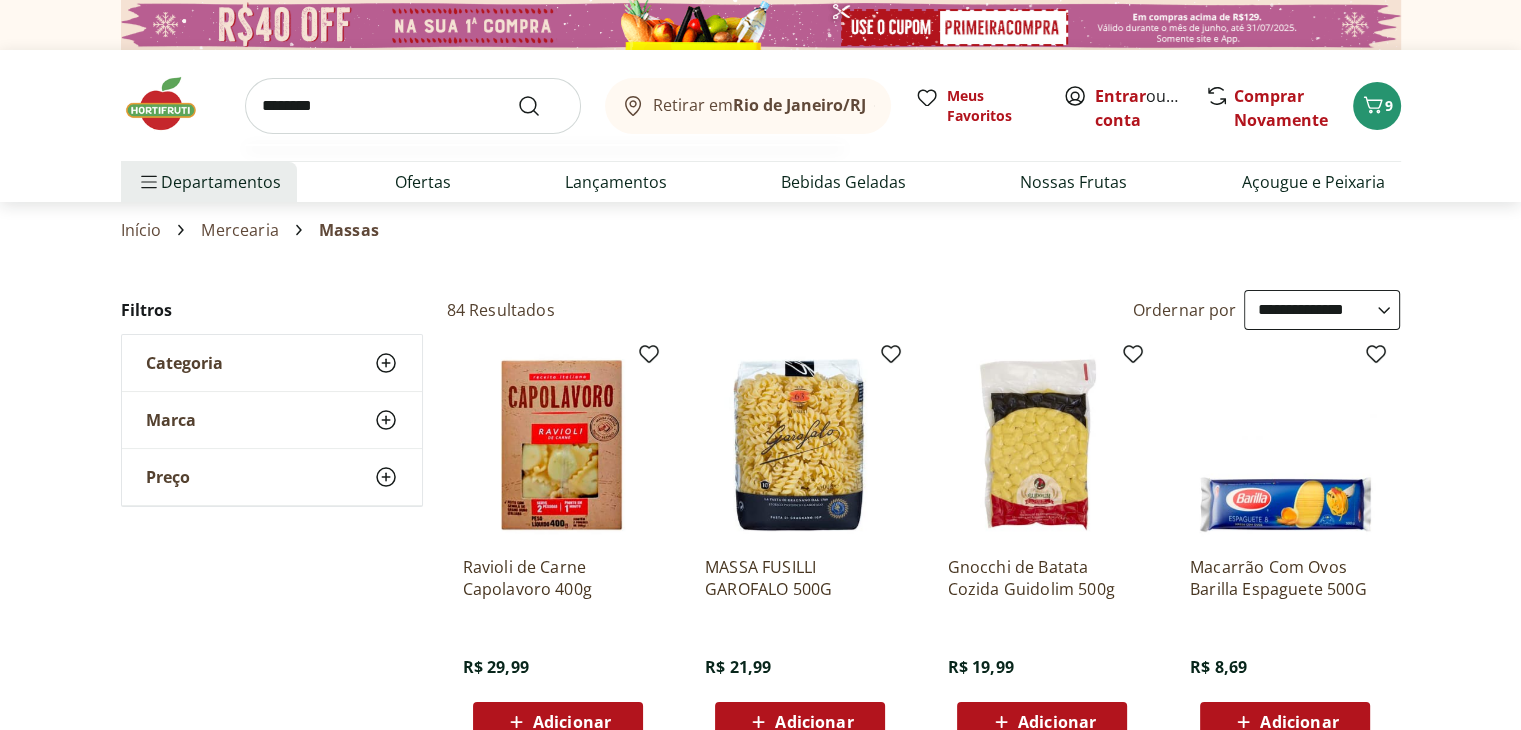 type on "********" 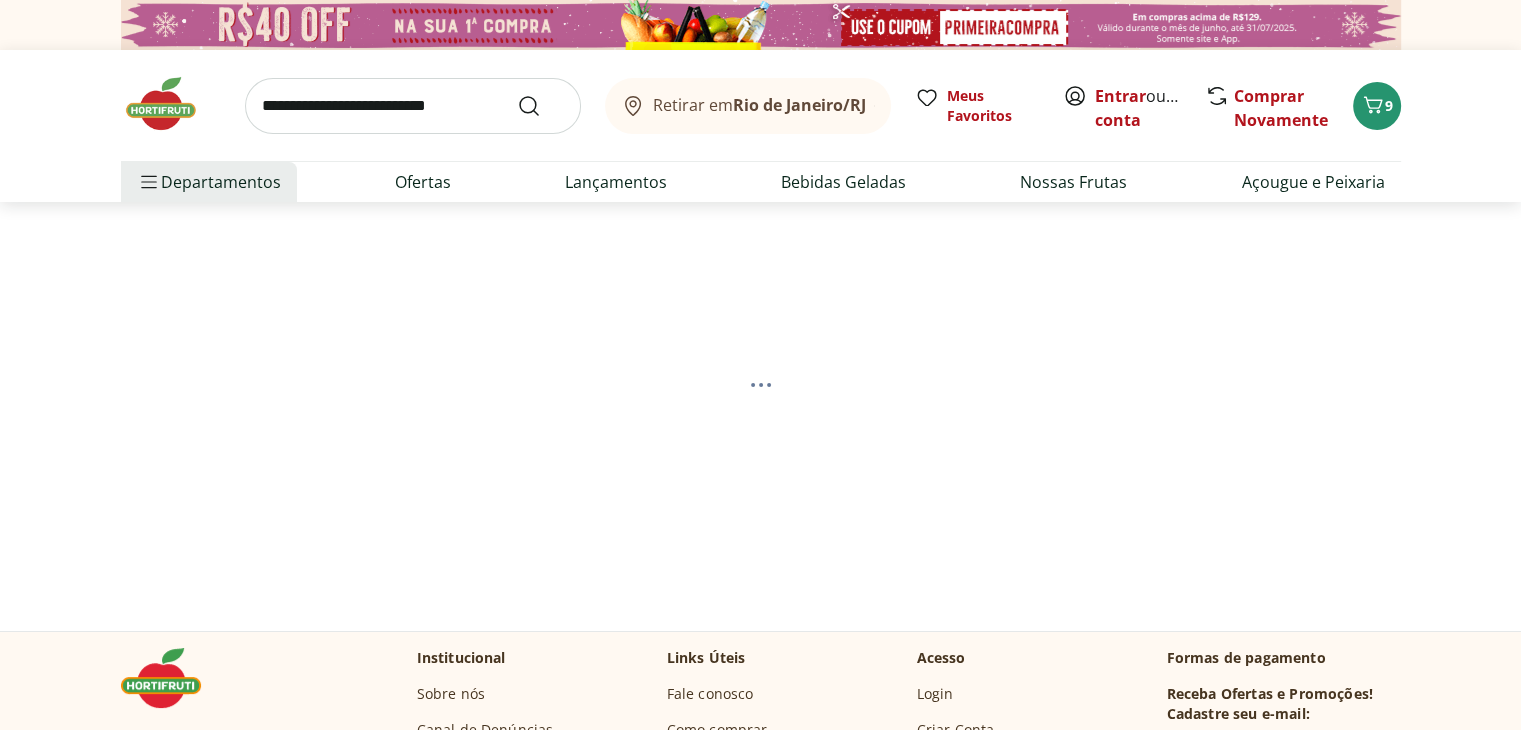 select on "**********" 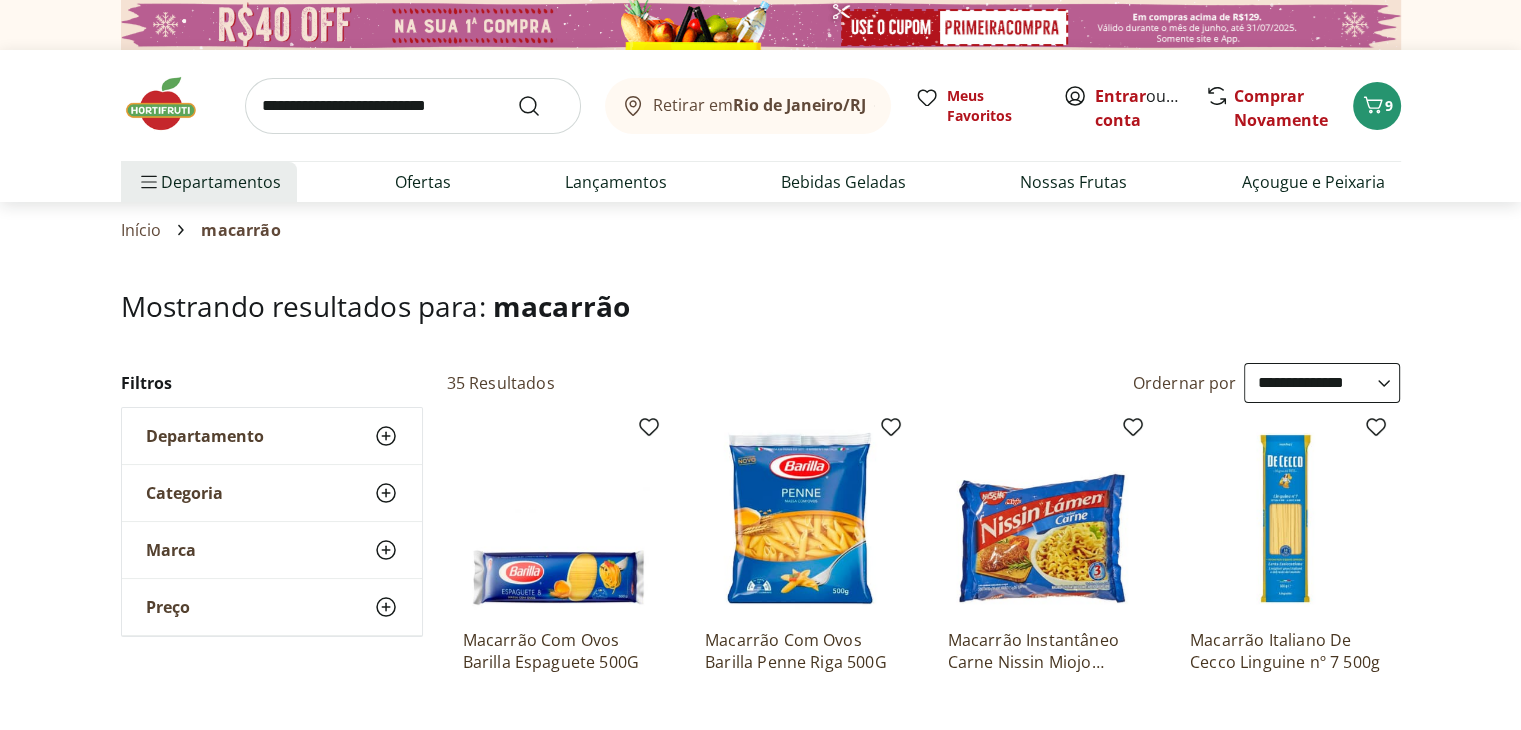 scroll, scrollTop: 0, scrollLeft: 0, axis: both 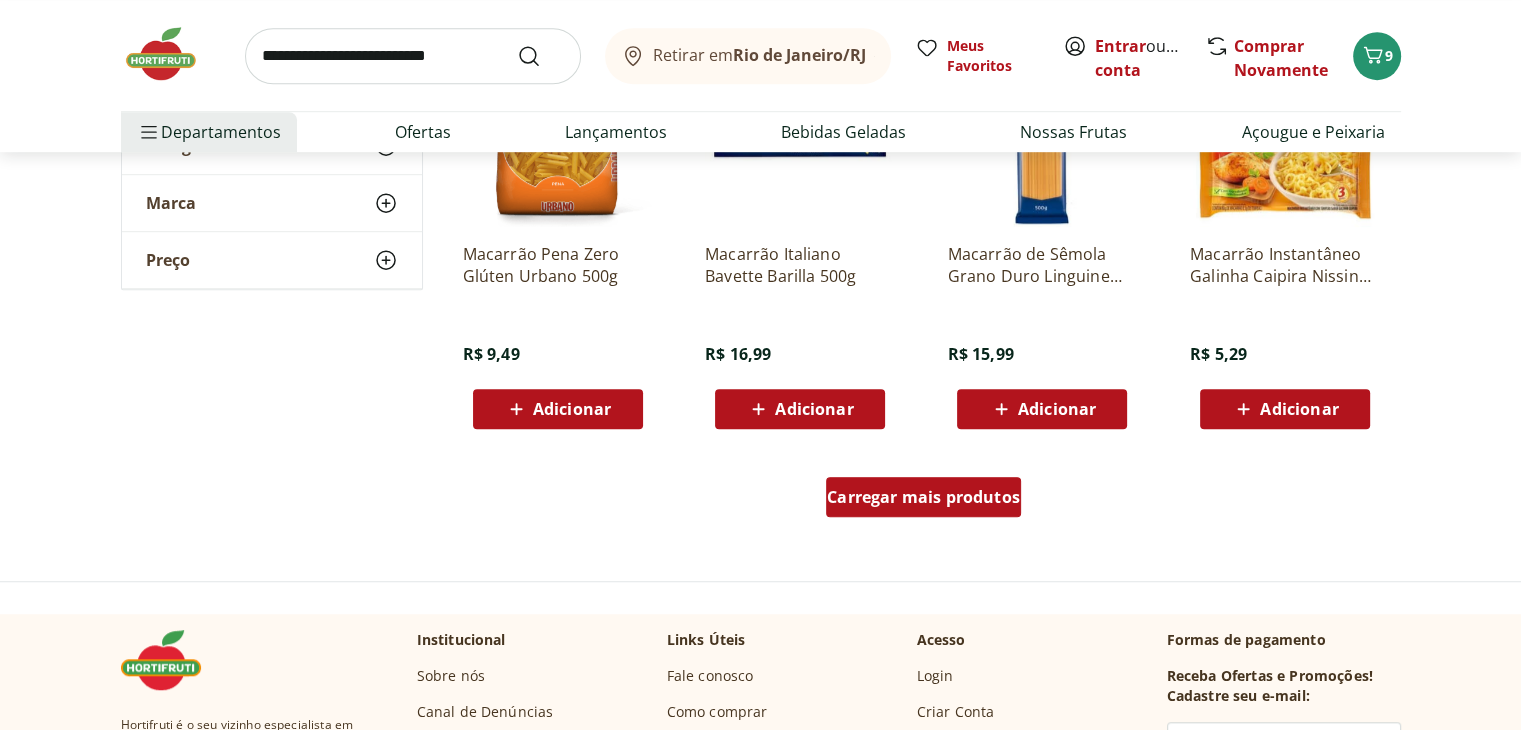 click on "Carregar mais produtos" at bounding box center (923, 497) 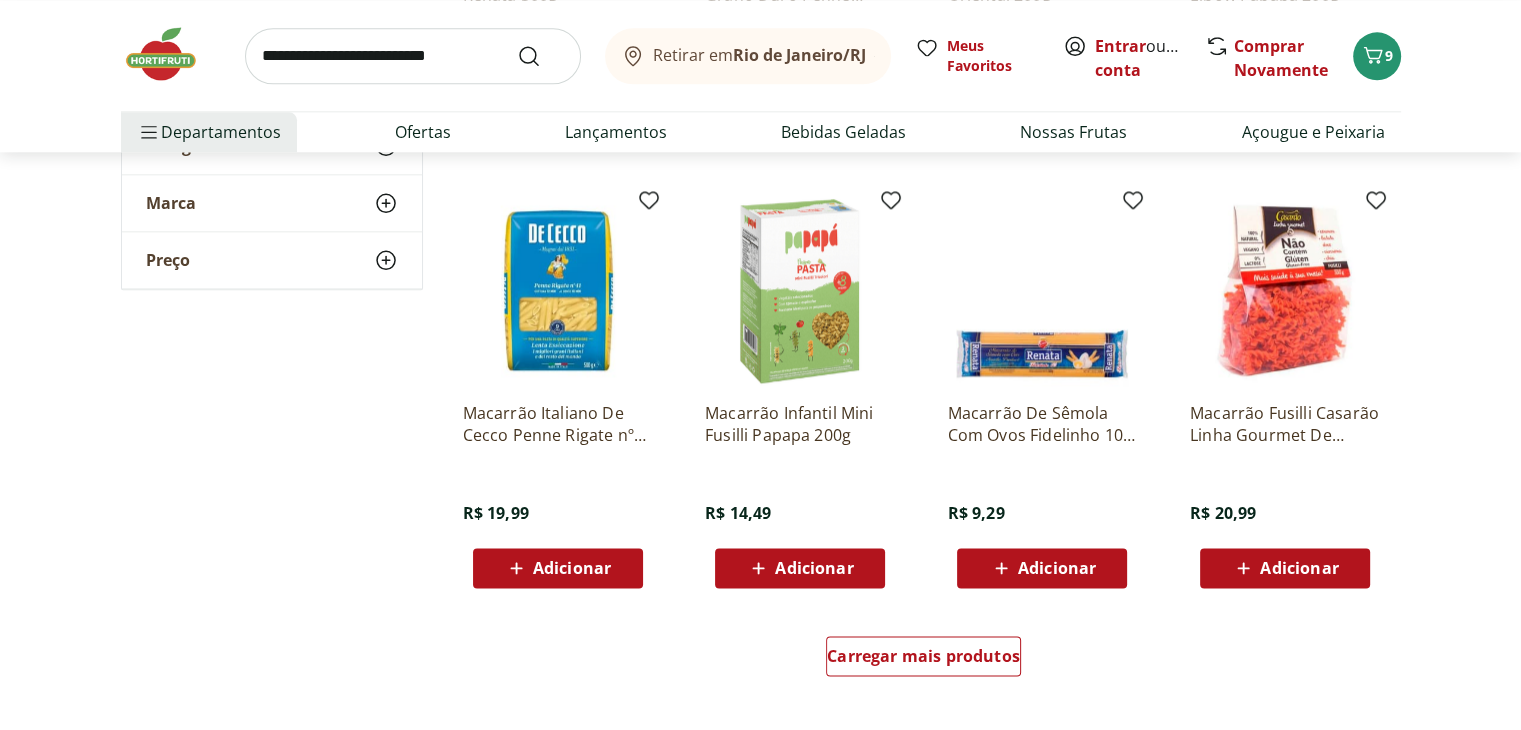 scroll, scrollTop: 2416, scrollLeft: 0, axis: vertical 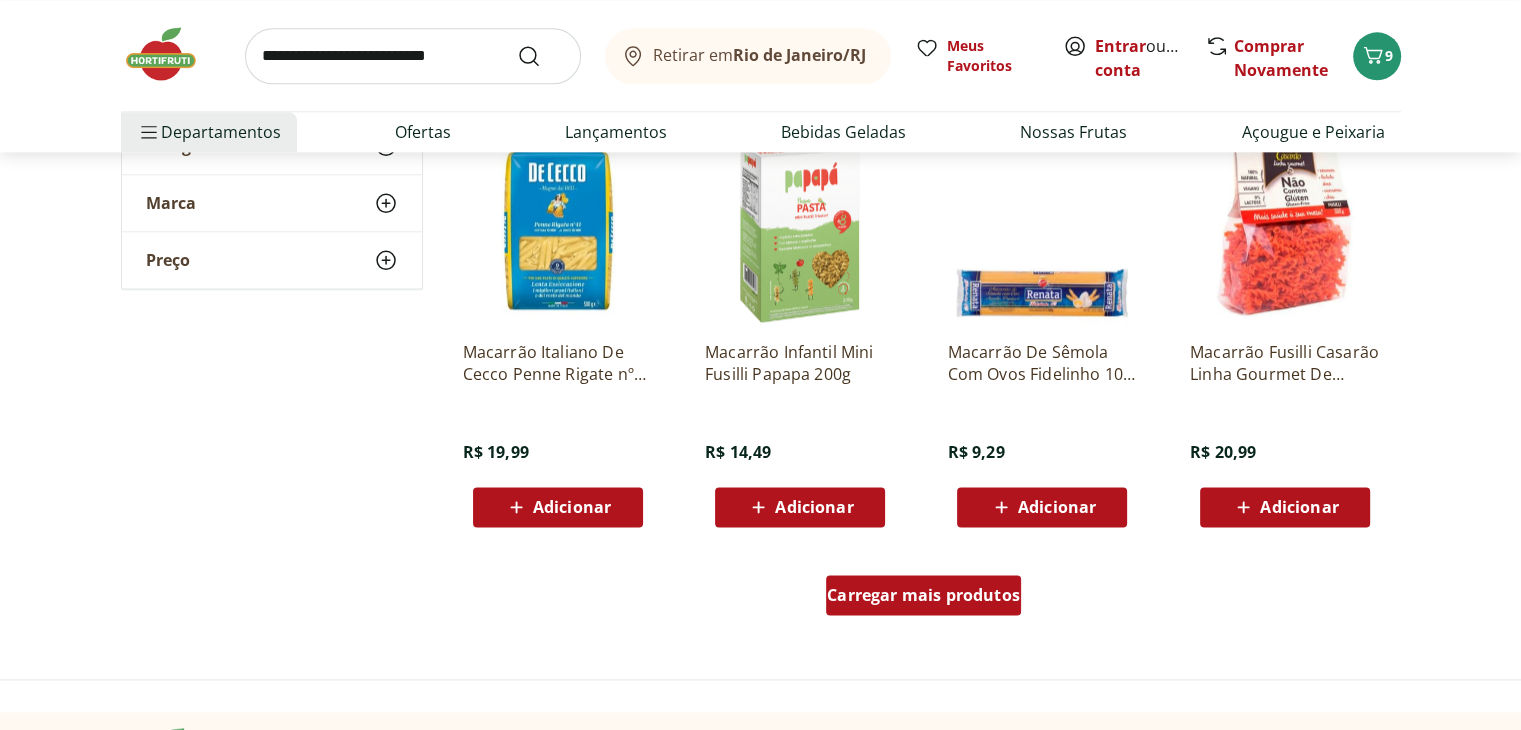 click on "Carregar mais produtos" at bounding box center (923, 595) 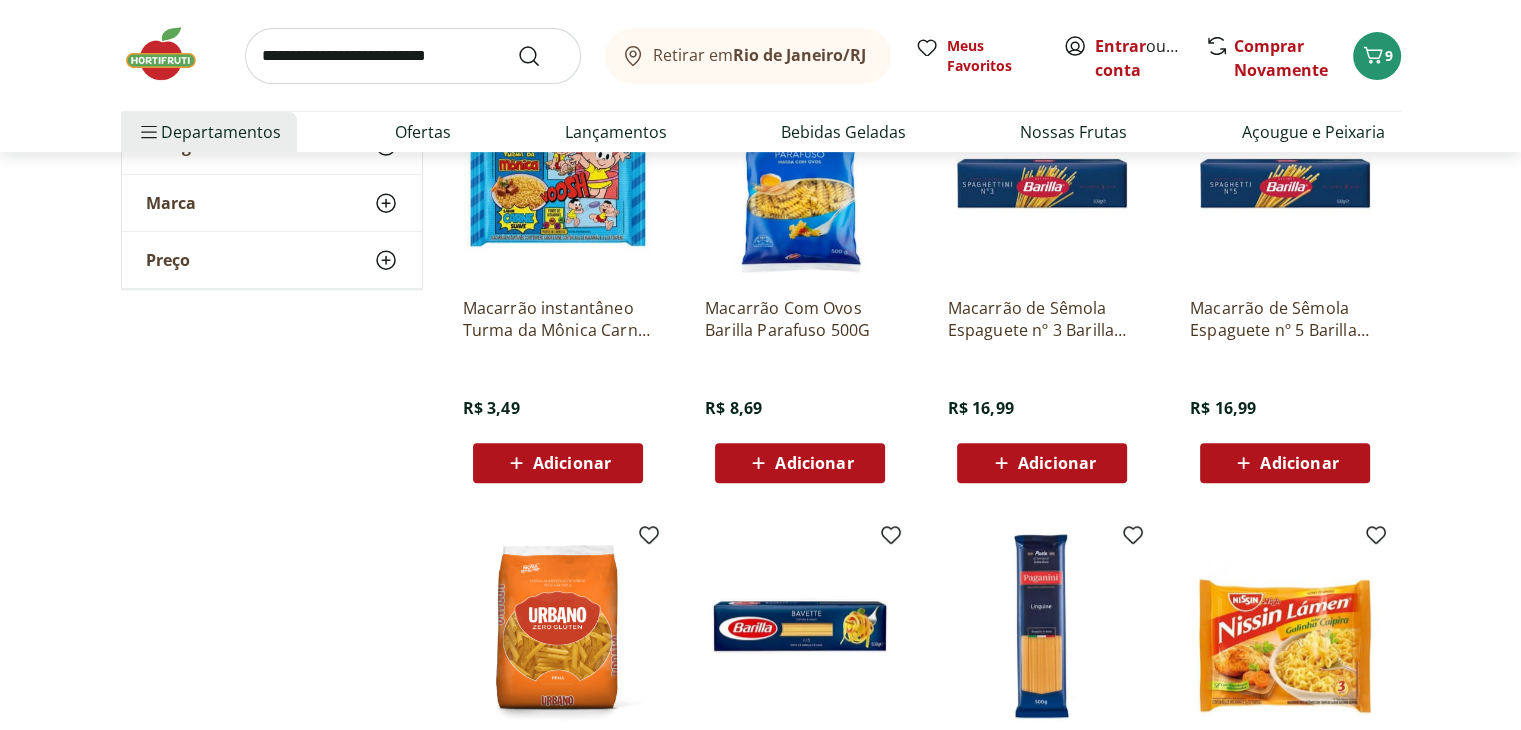 scroll, scrollTop: 282, scrollLeft: 0, axis: vertical 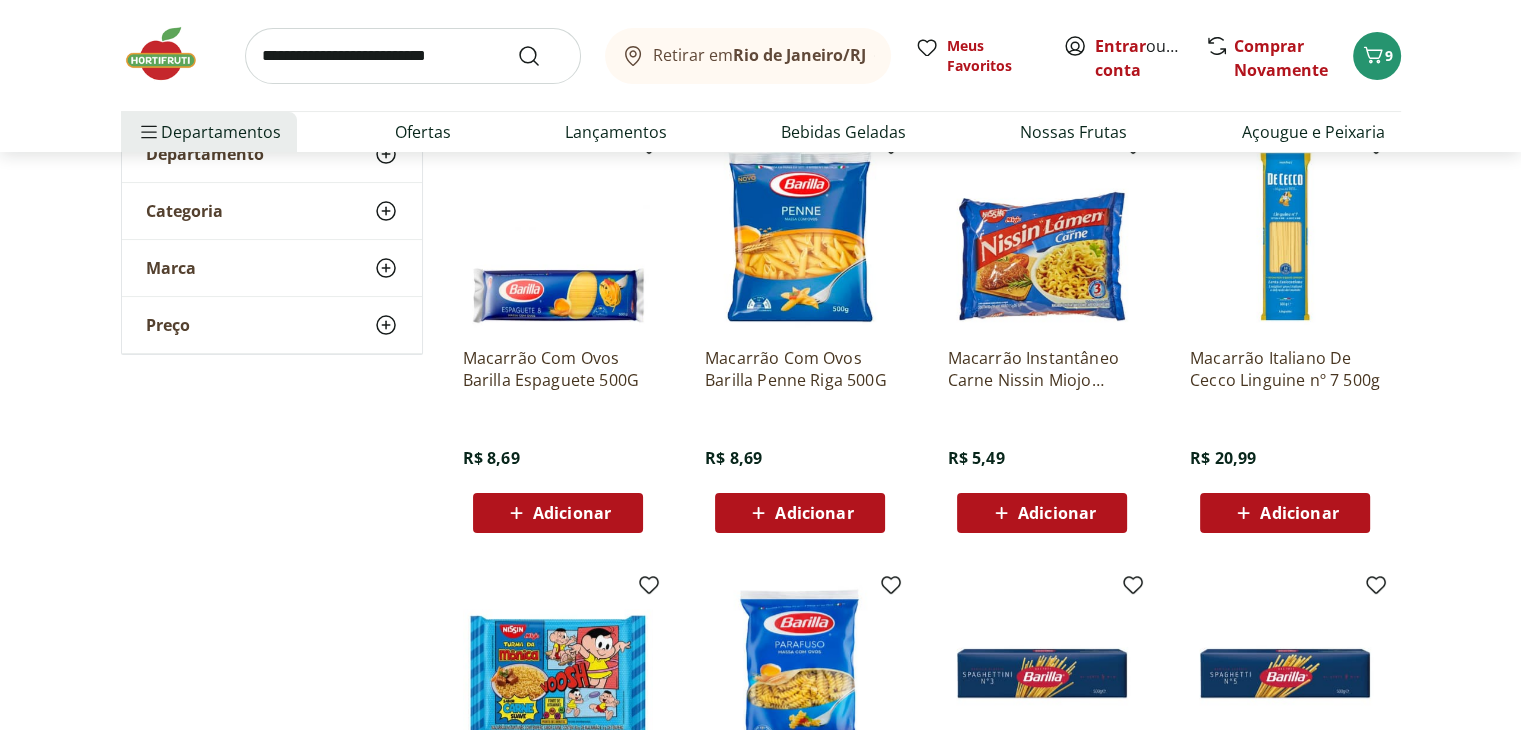 click at bounding box center [413, 56] 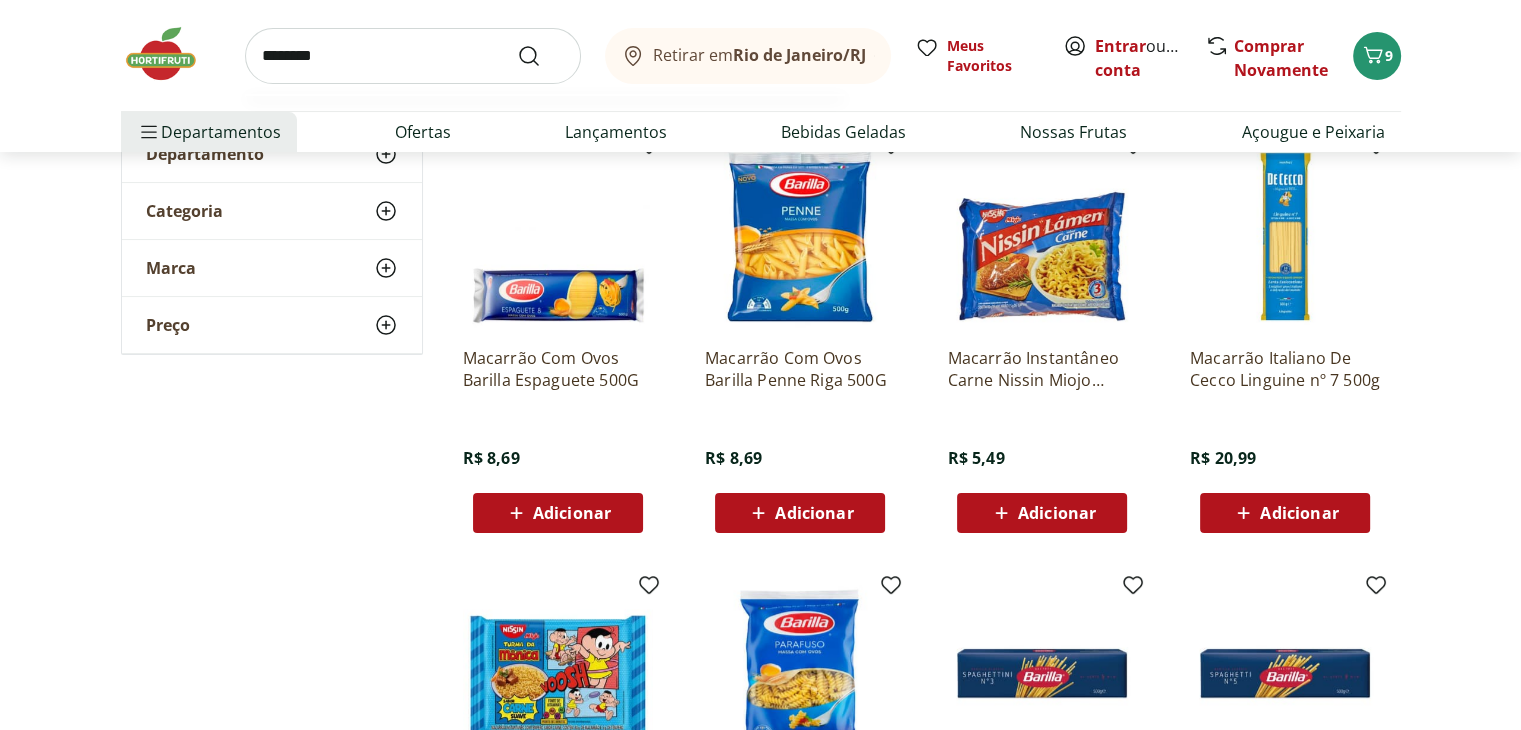 type on "********" 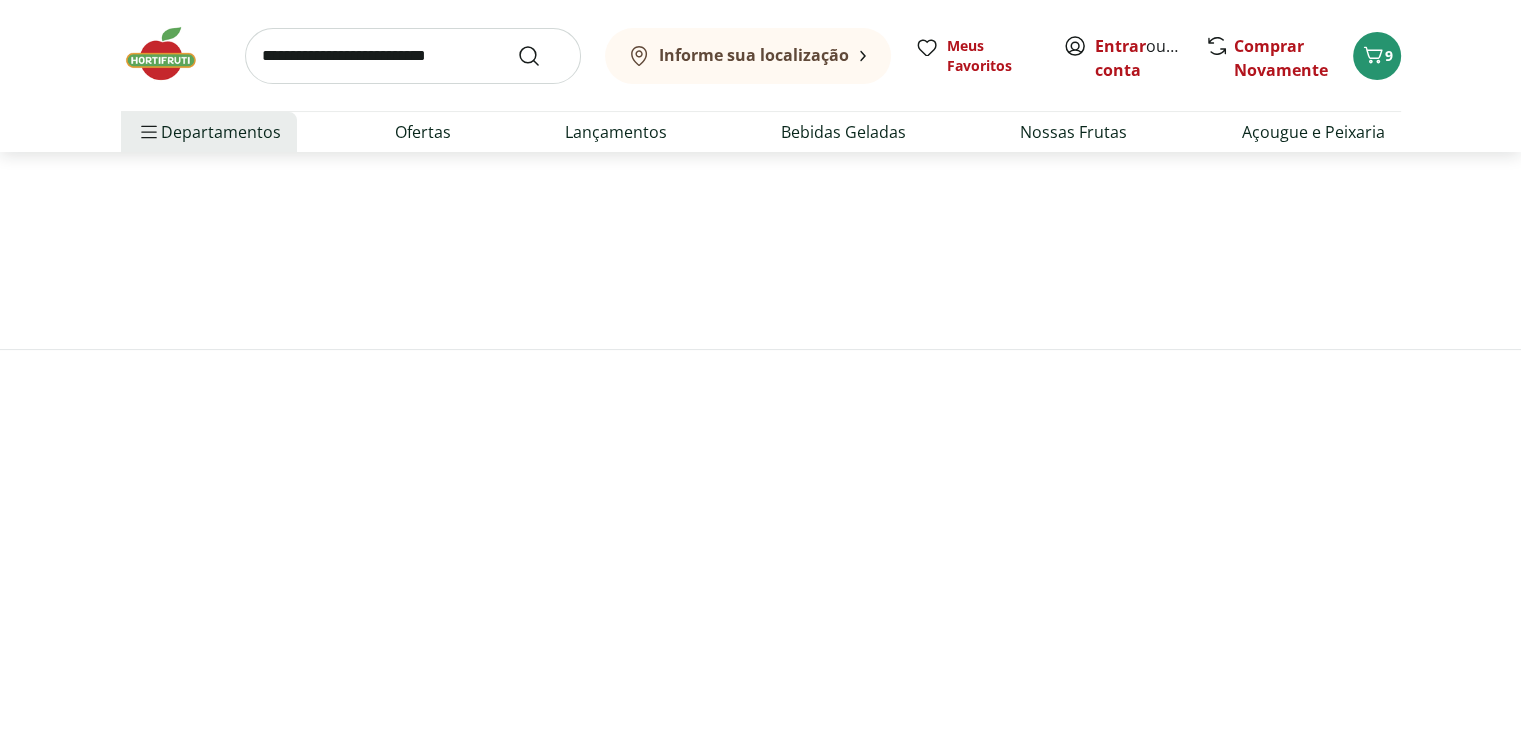 scroll, scrollTop: 0, scrollLeft: 0, axis: both 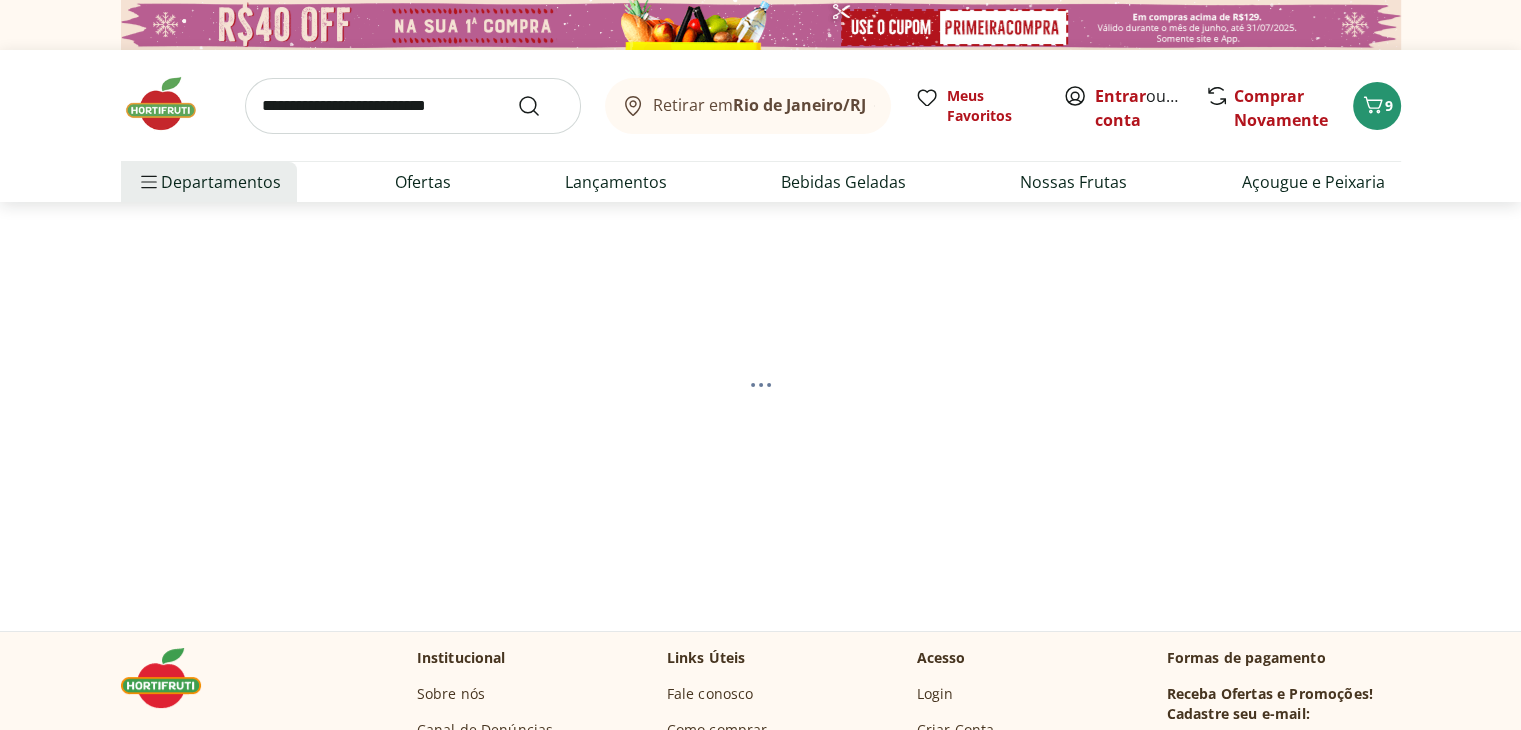 select on "**********" 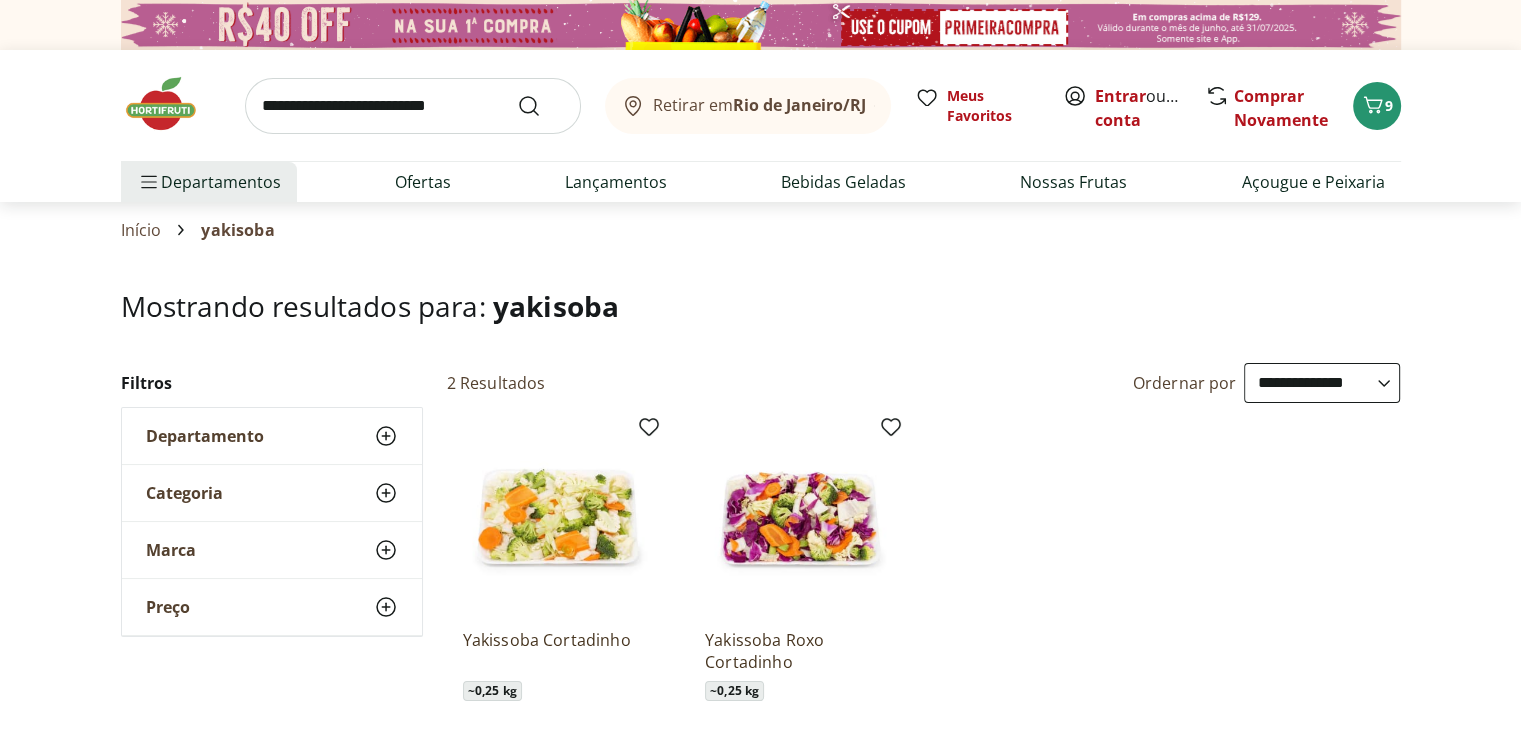 scroll, scrollTop: 65, scrollLeft: 0, axis: vertical 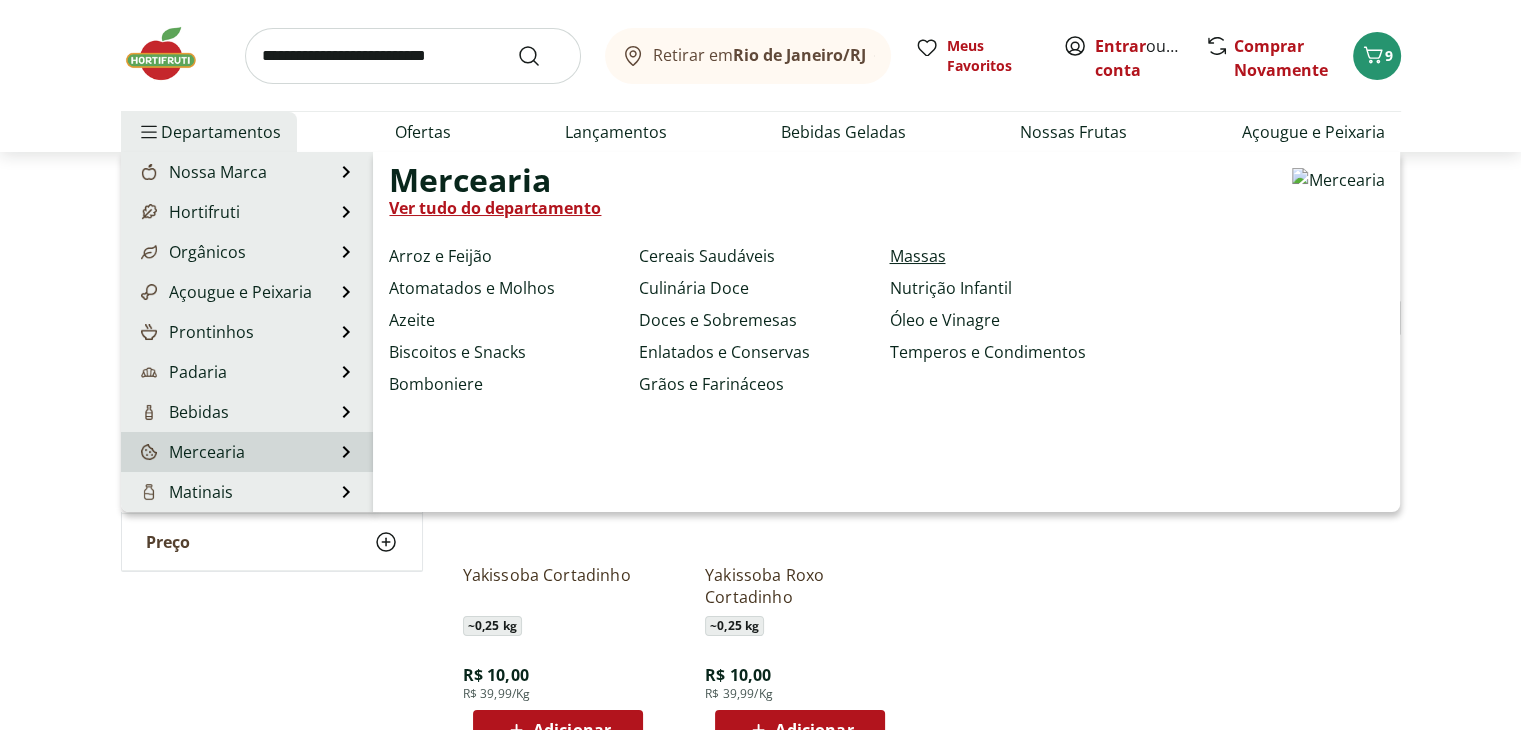 click on "Massas" at bounding box center (917, 256) 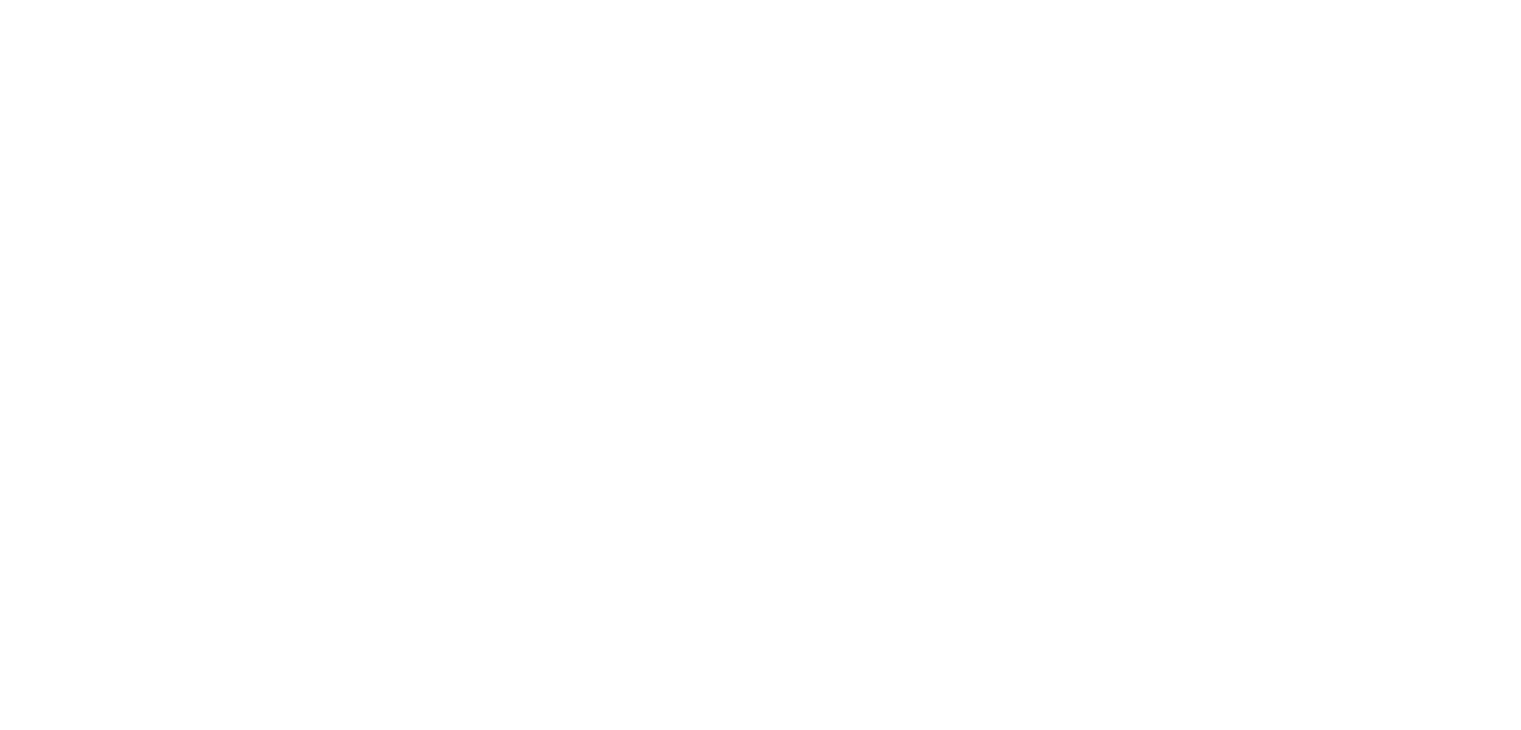 scroll, scrollTop: 0, scrollLeft: 0, axis: both 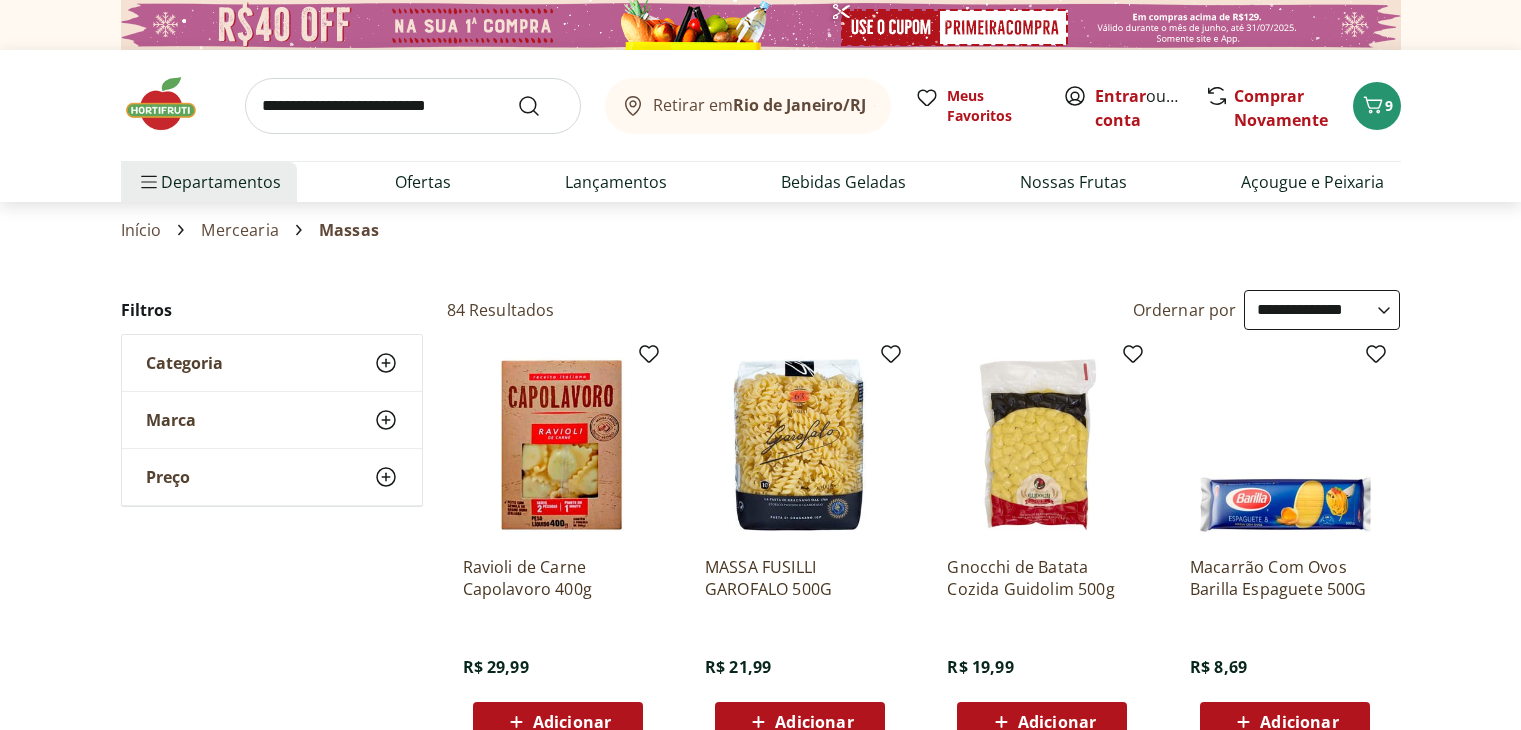 select on "**********" 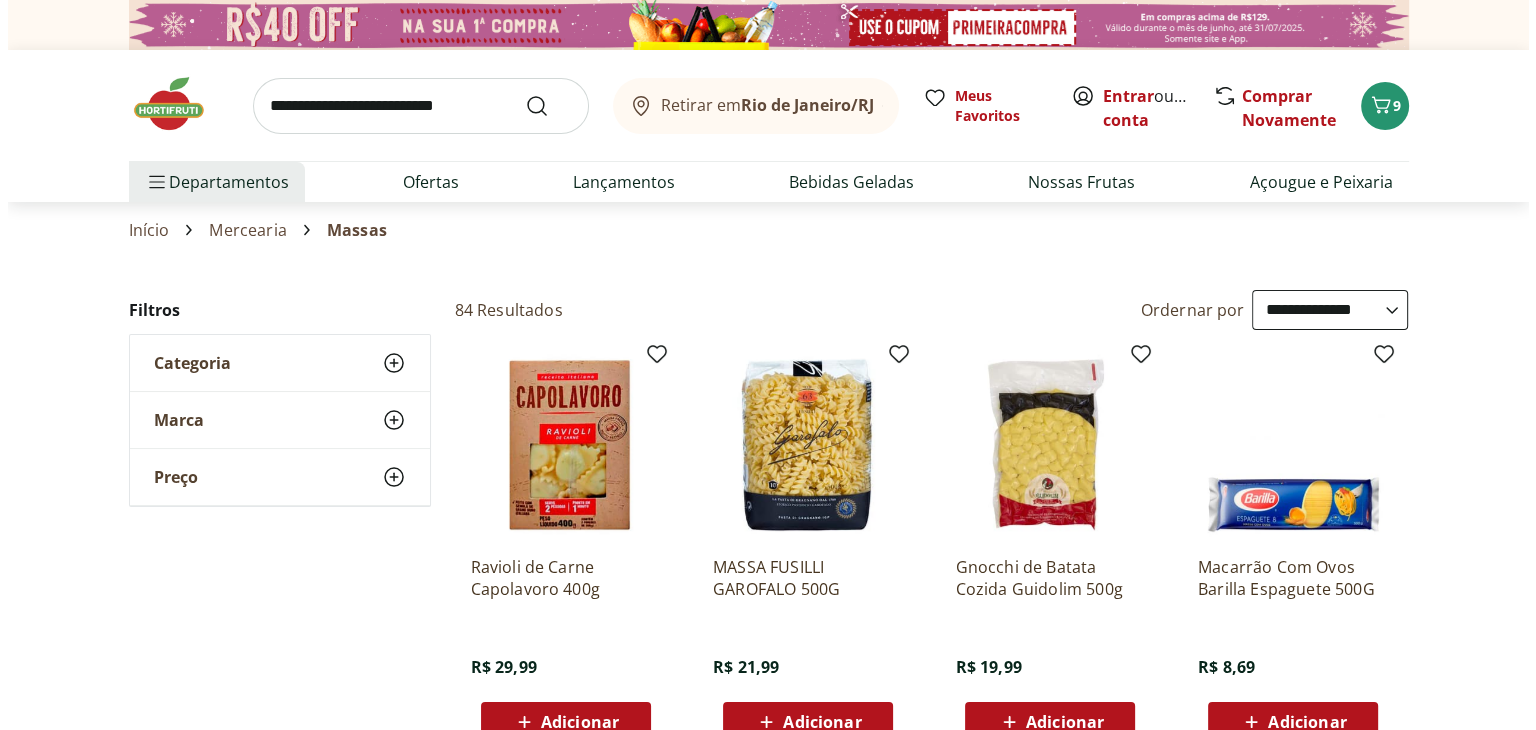 scroll, scrollTop: 0, scrollLeft: 0, axis: both 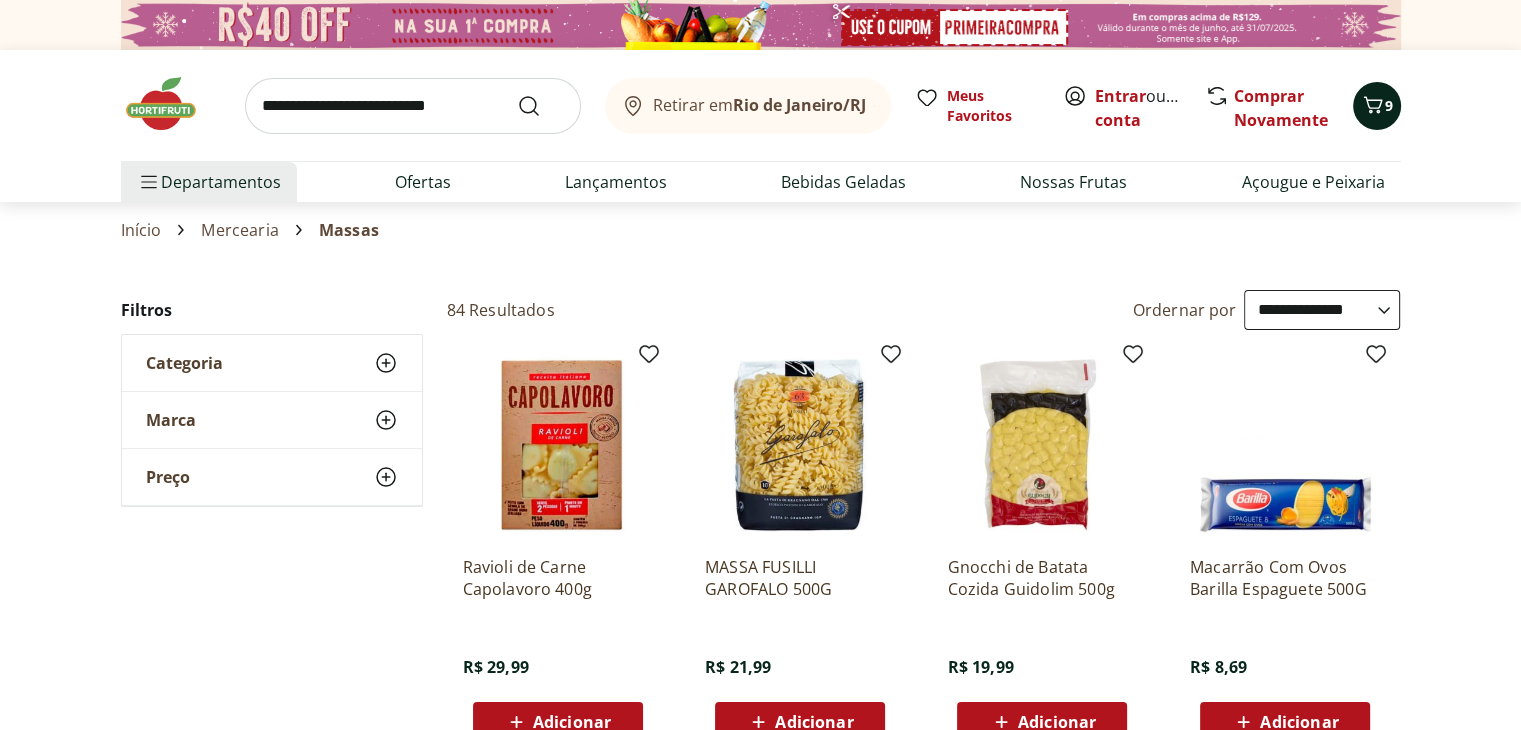 click on "9" at bounding box center (1377, 106) 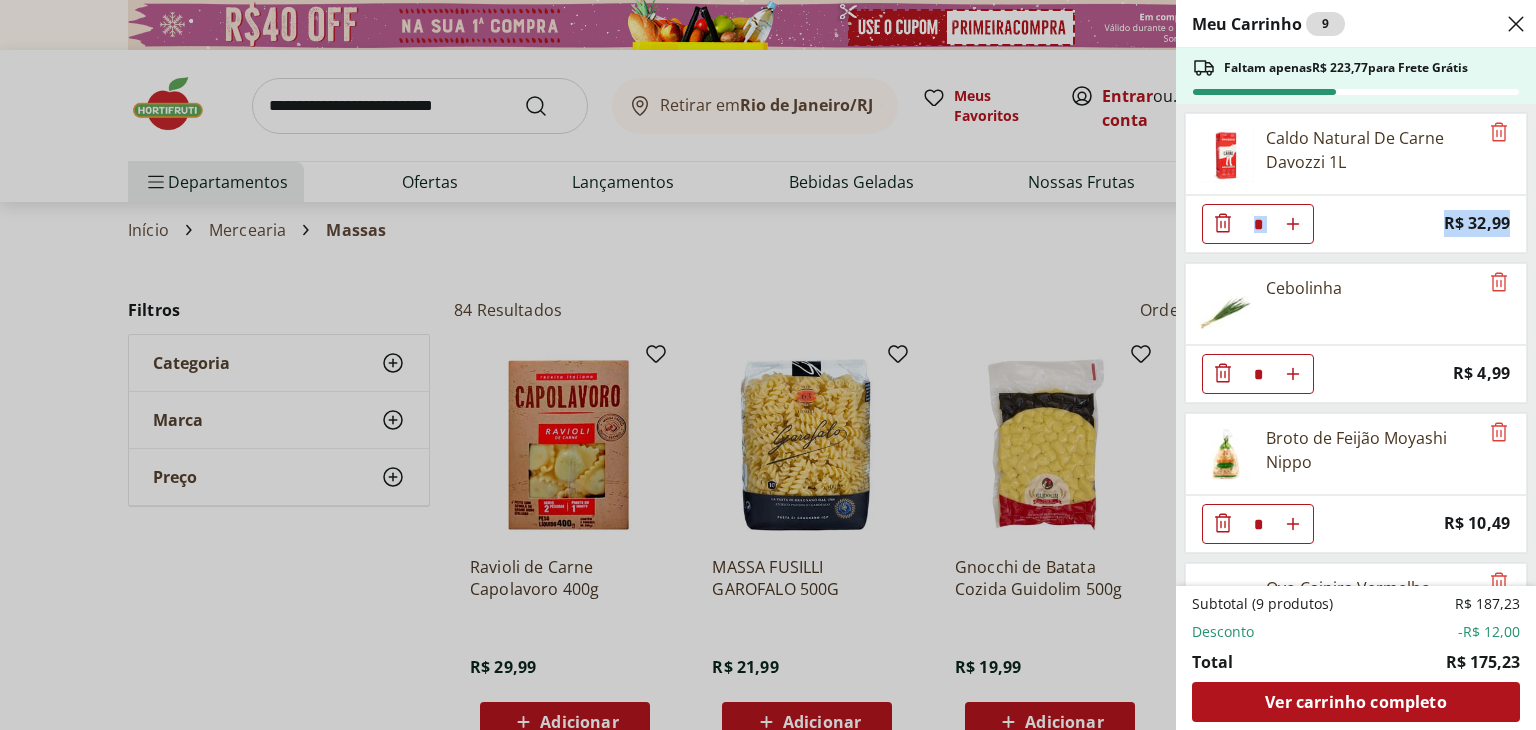 drag, startPoint x: 1522, startPoint y: 183, endPoint x: 1525, endPoint y: 229, distance: 46.09772 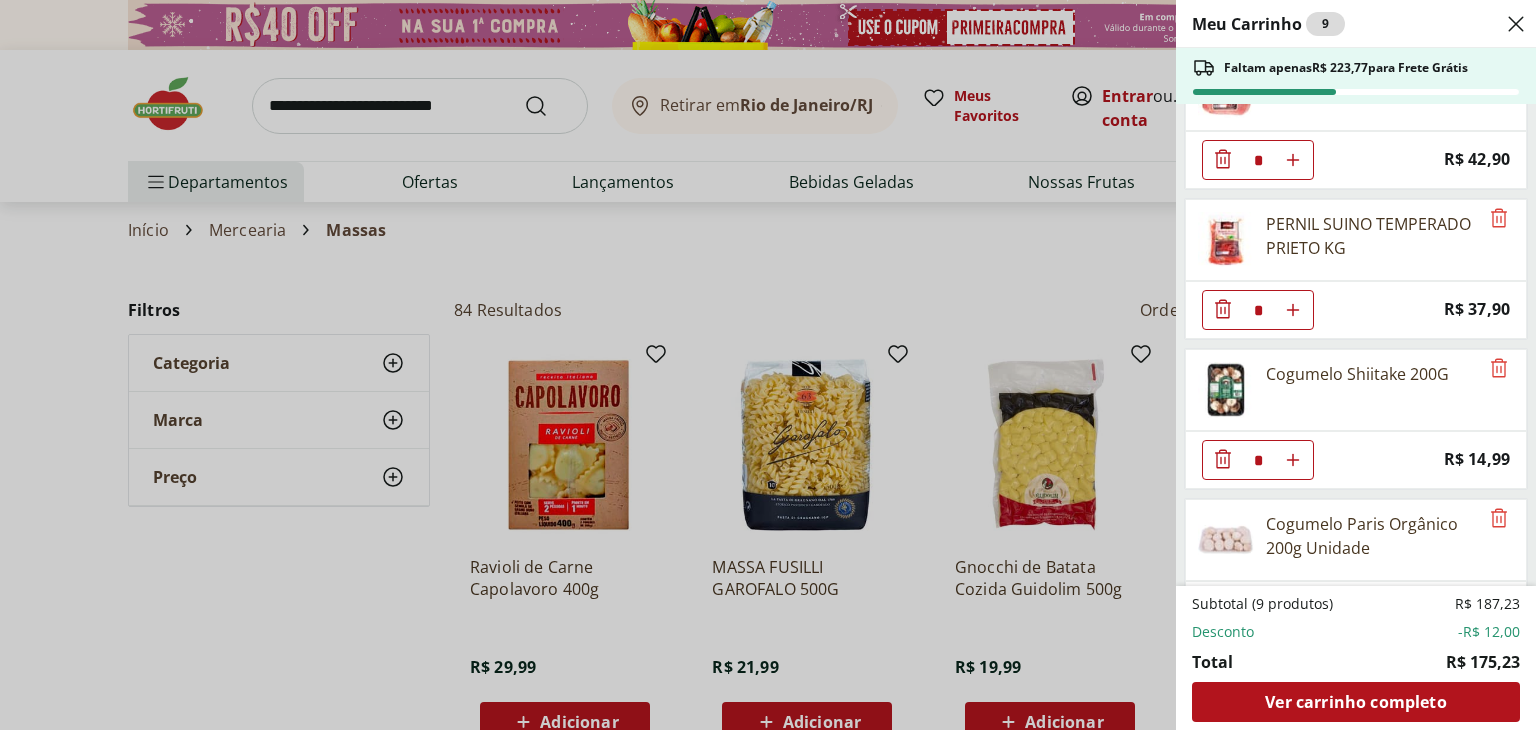 scroll, scrollTop: 716, scrollLeft: 0, axis: vertical 